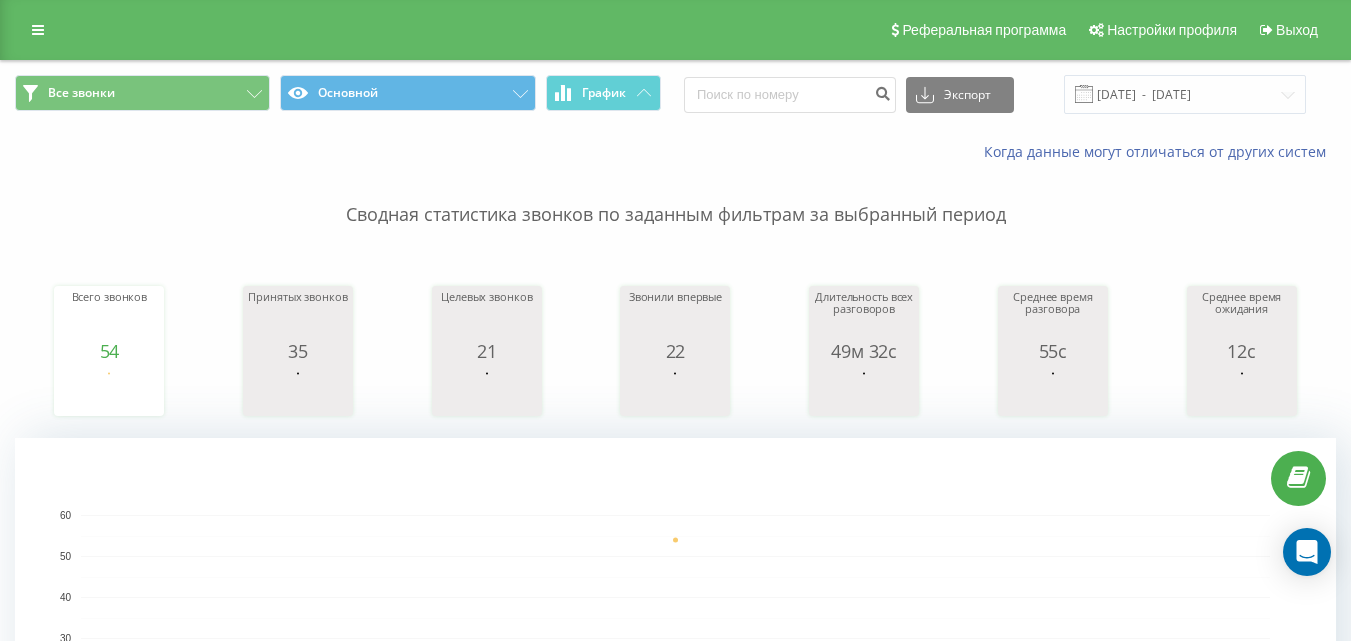 scroll, scrollTop: 0, scrollLeft: 0, axis: both 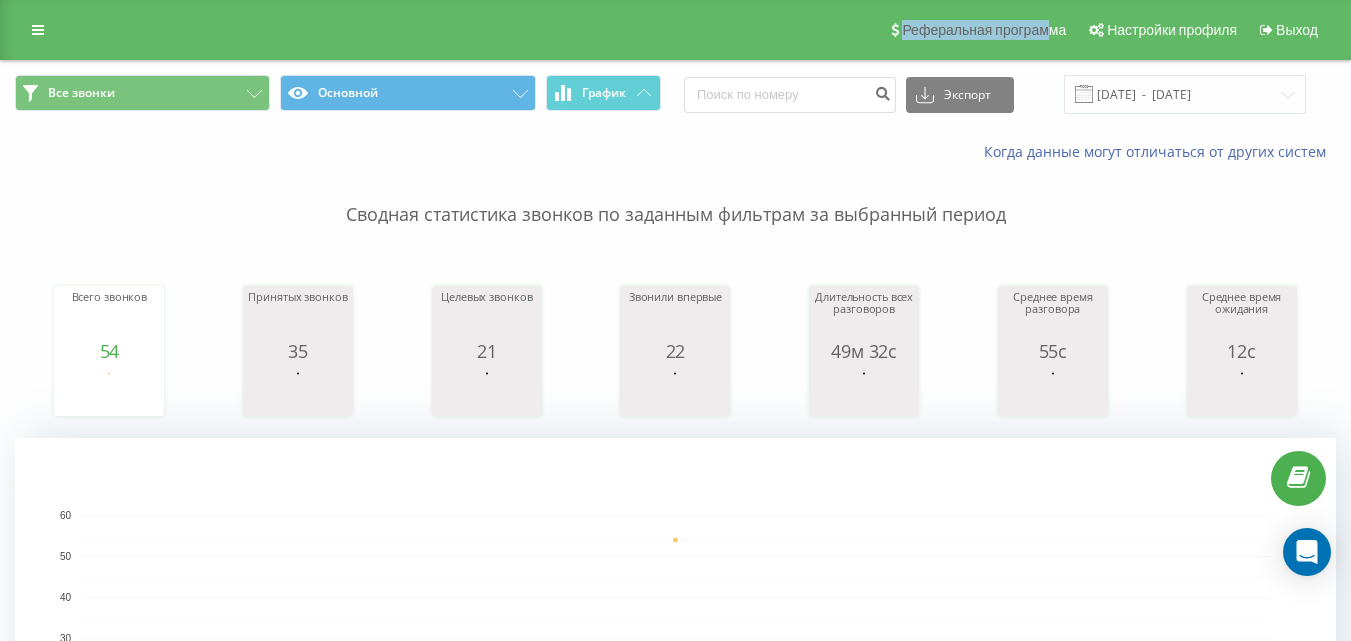 drag, startPoint x: 585, startPoint y: 16, endPoint x: 1054, endPoint y: -16, distance: 470.09042 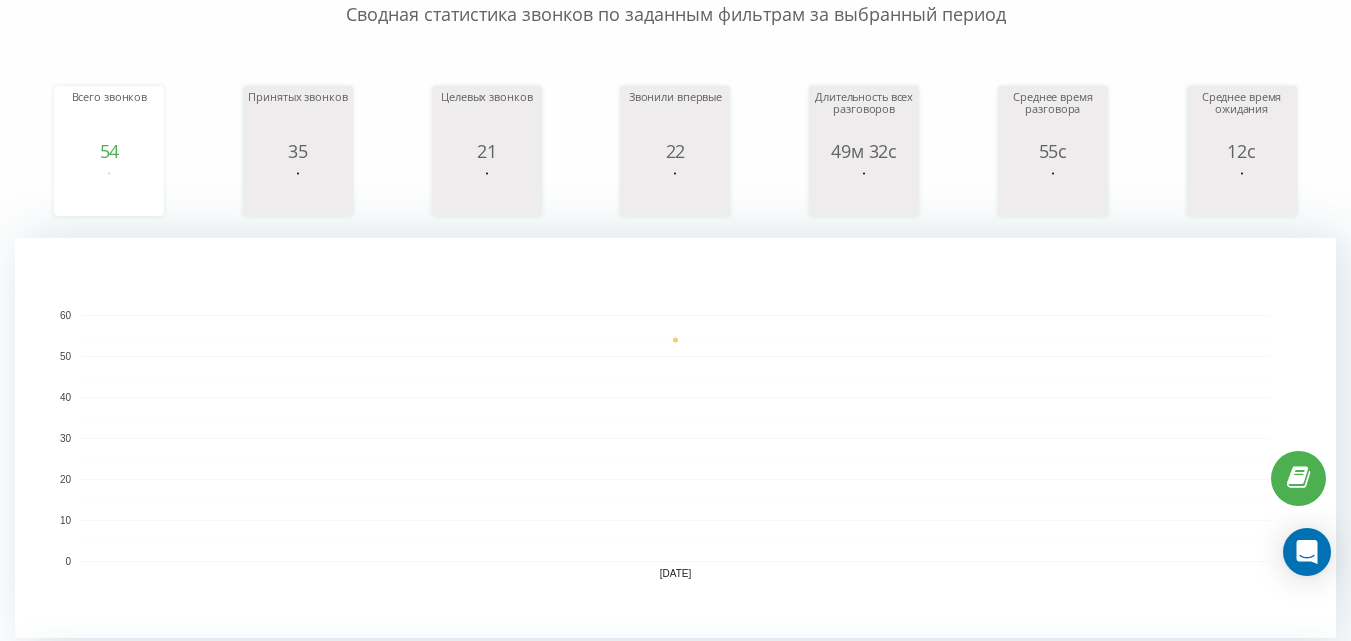 scroll, scrollTop: 0, scrollLeft: 0, axis: both 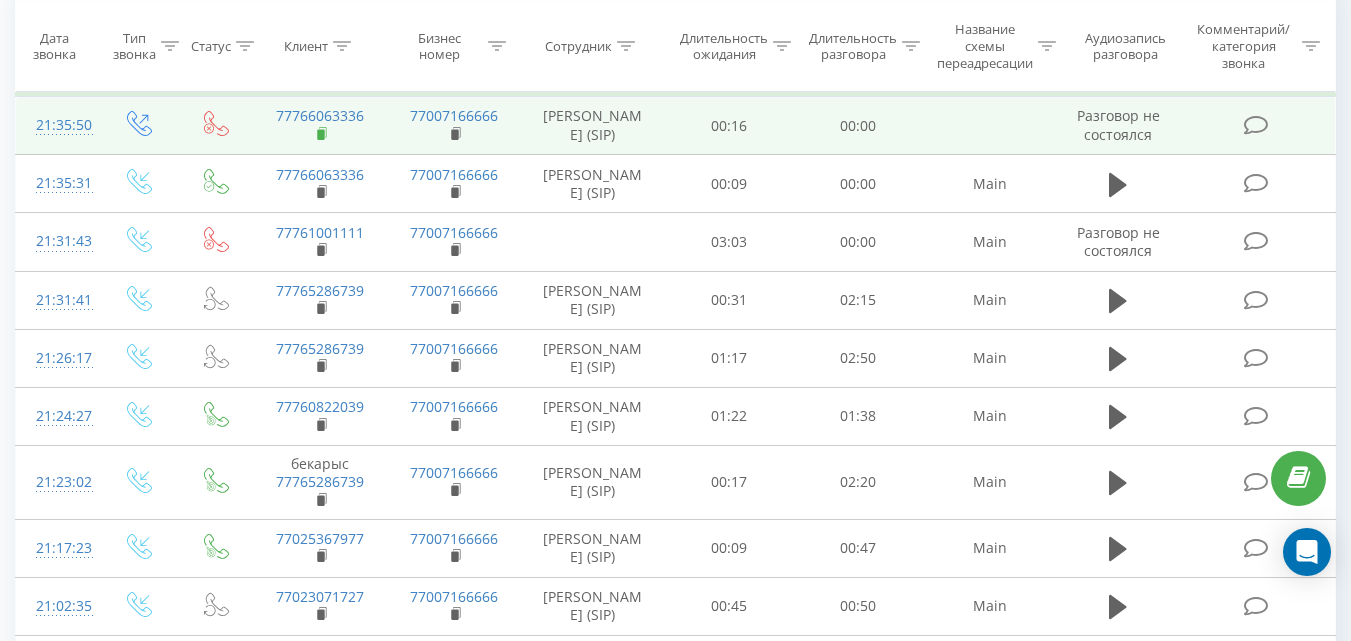 click 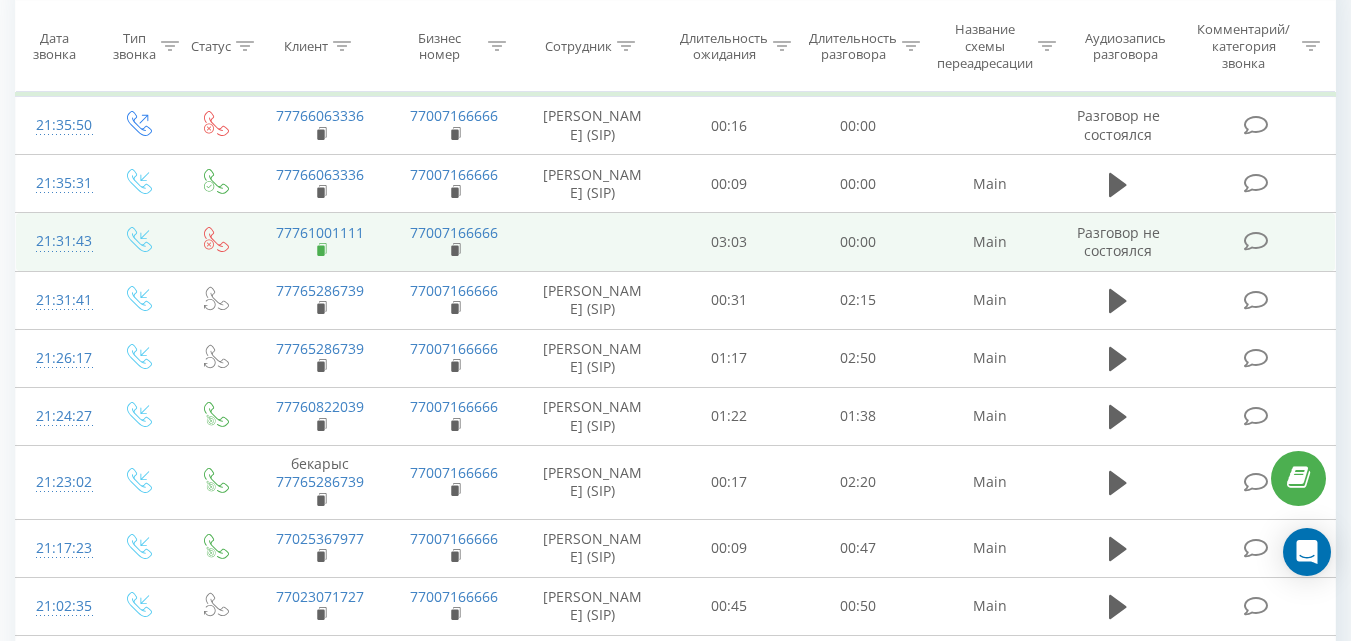 click 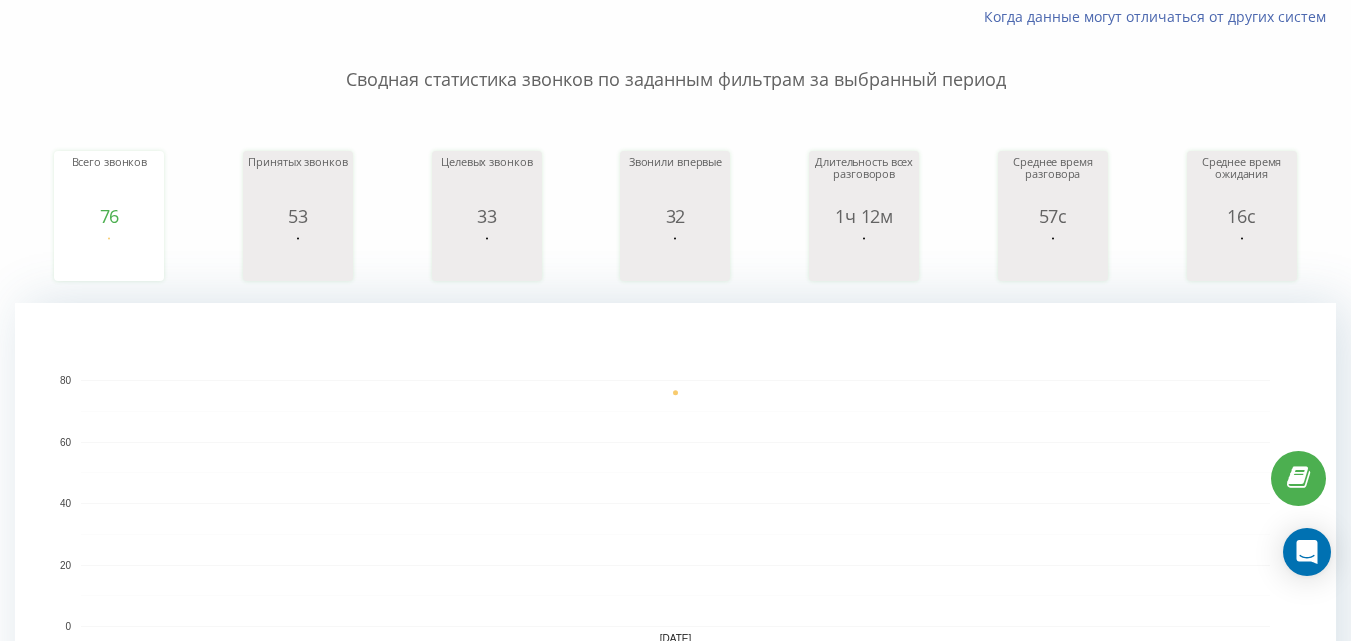 scroll, scrollTop: 0, scrollLeft: 0, axis: both 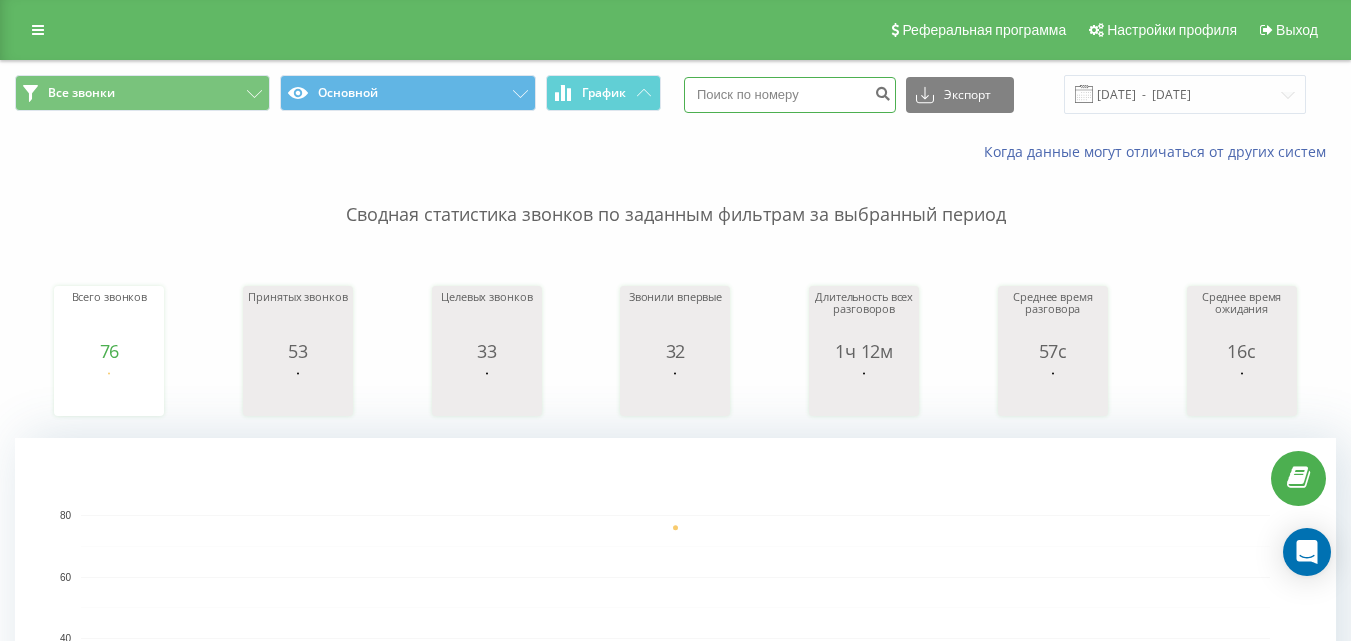 click at bounding box center (790, 95) 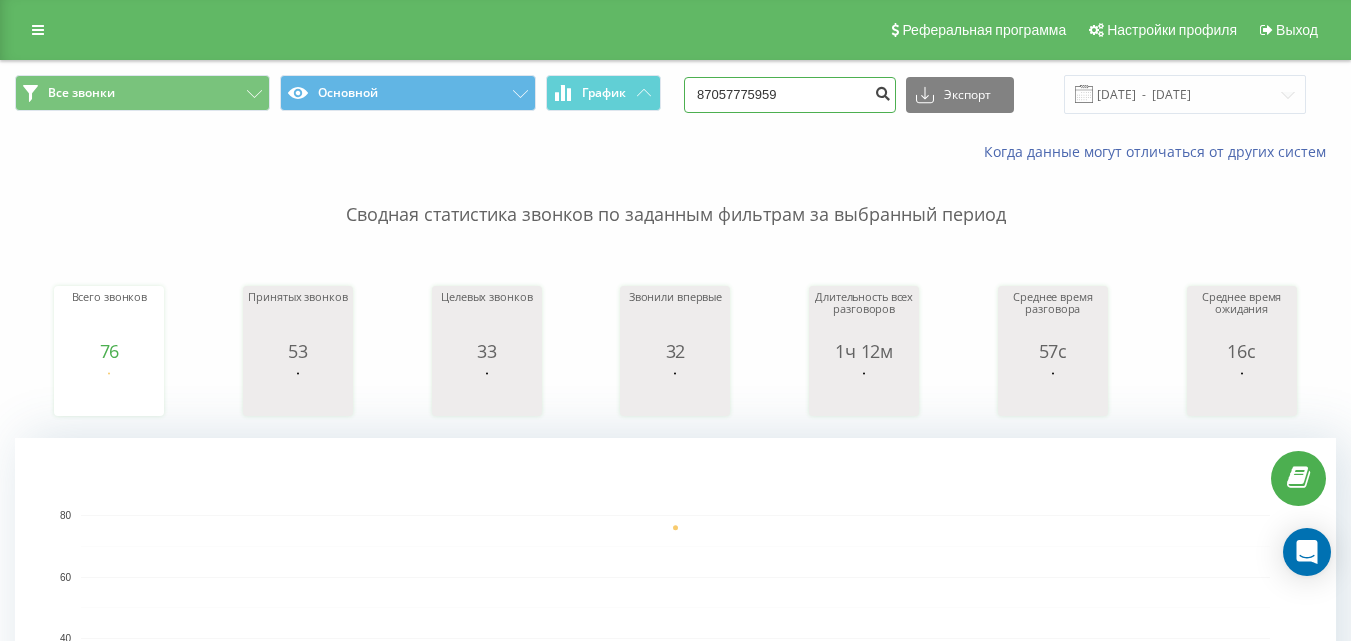 type on "87057775959" 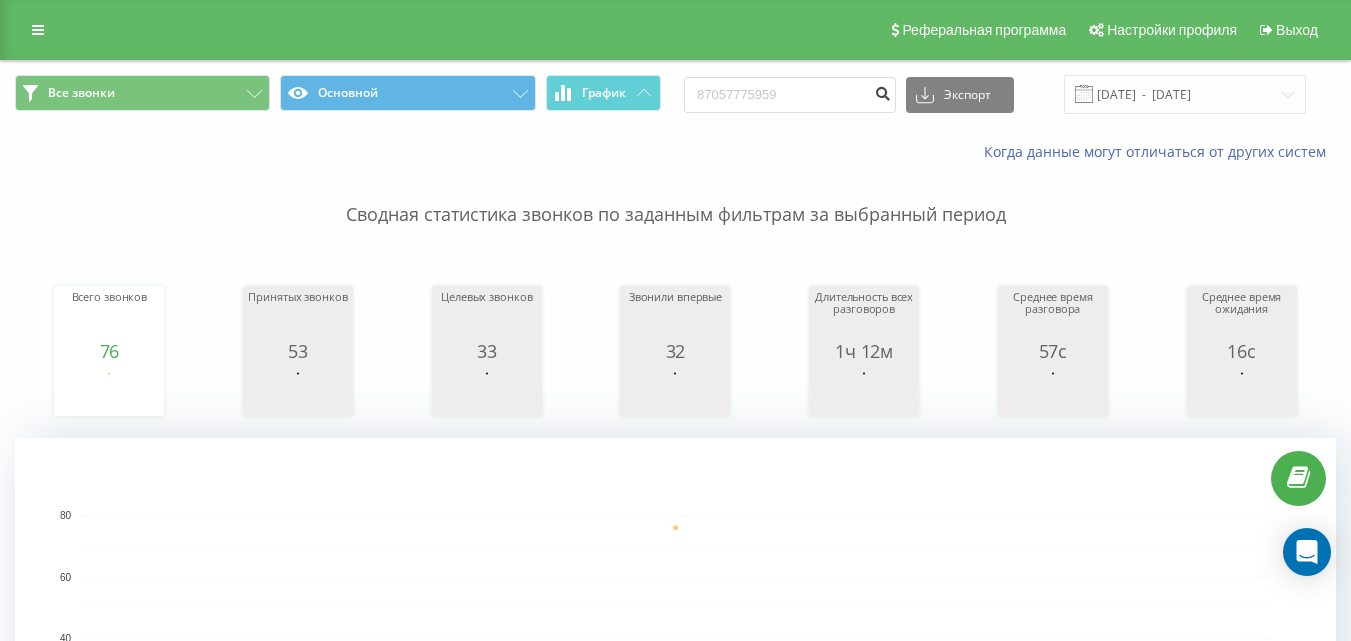 click at bounding box center [882, 91] 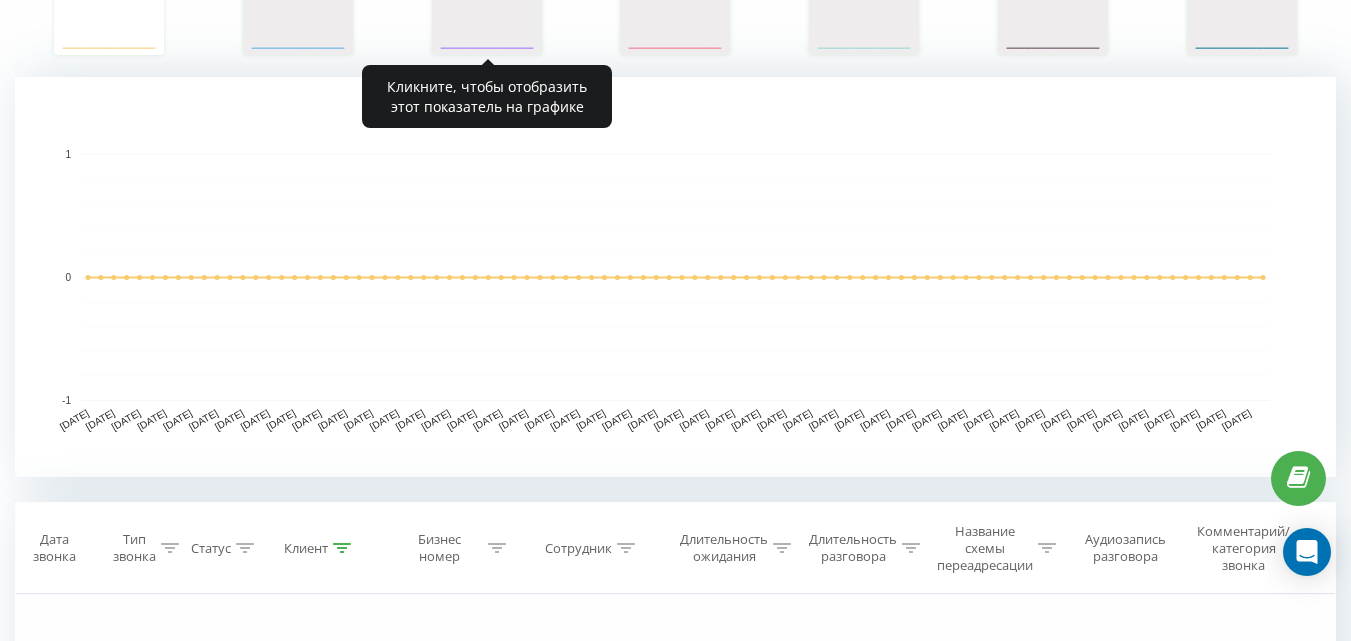 scroll, scrollTop: 361, scrollLeft: 0, axis: vertical 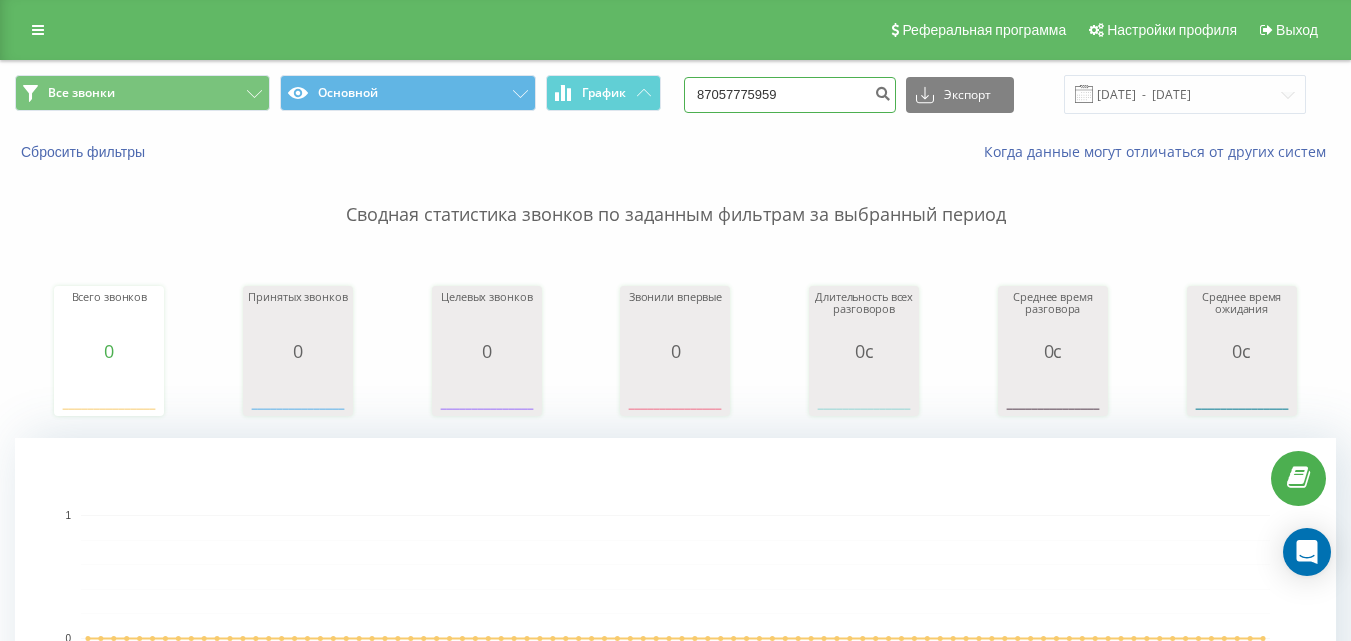 click on "87057775959" at bounding box center [790, 95] 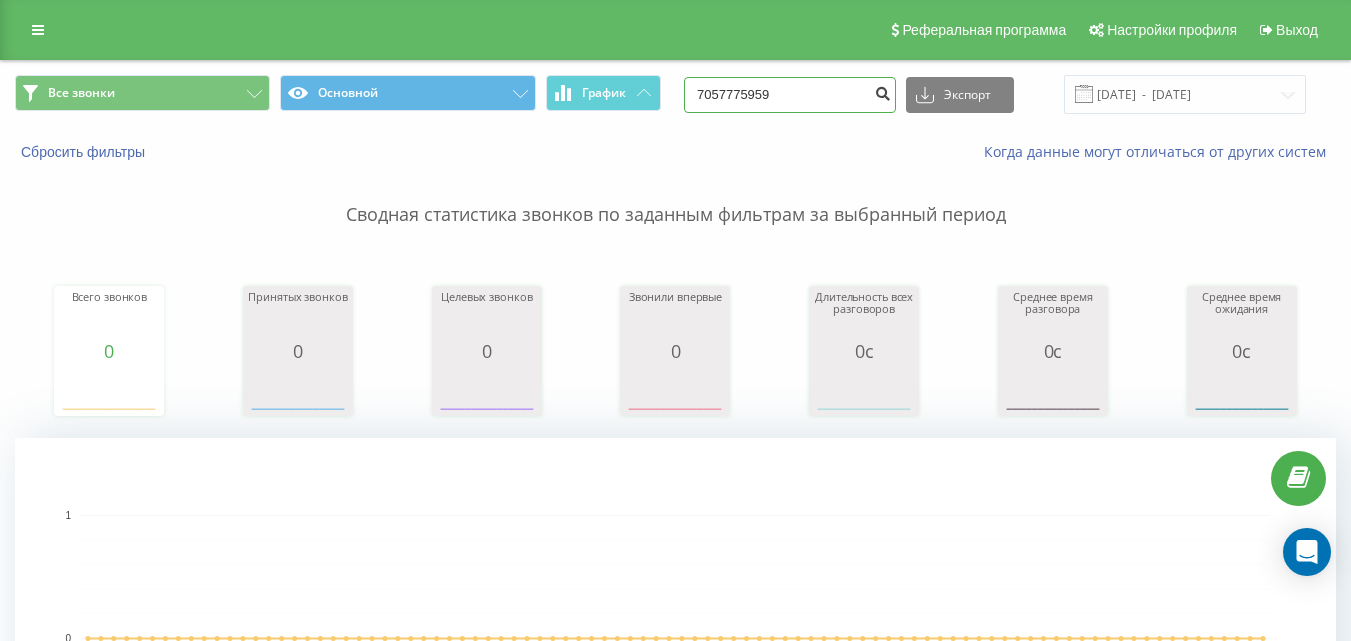 type on "7057775959" 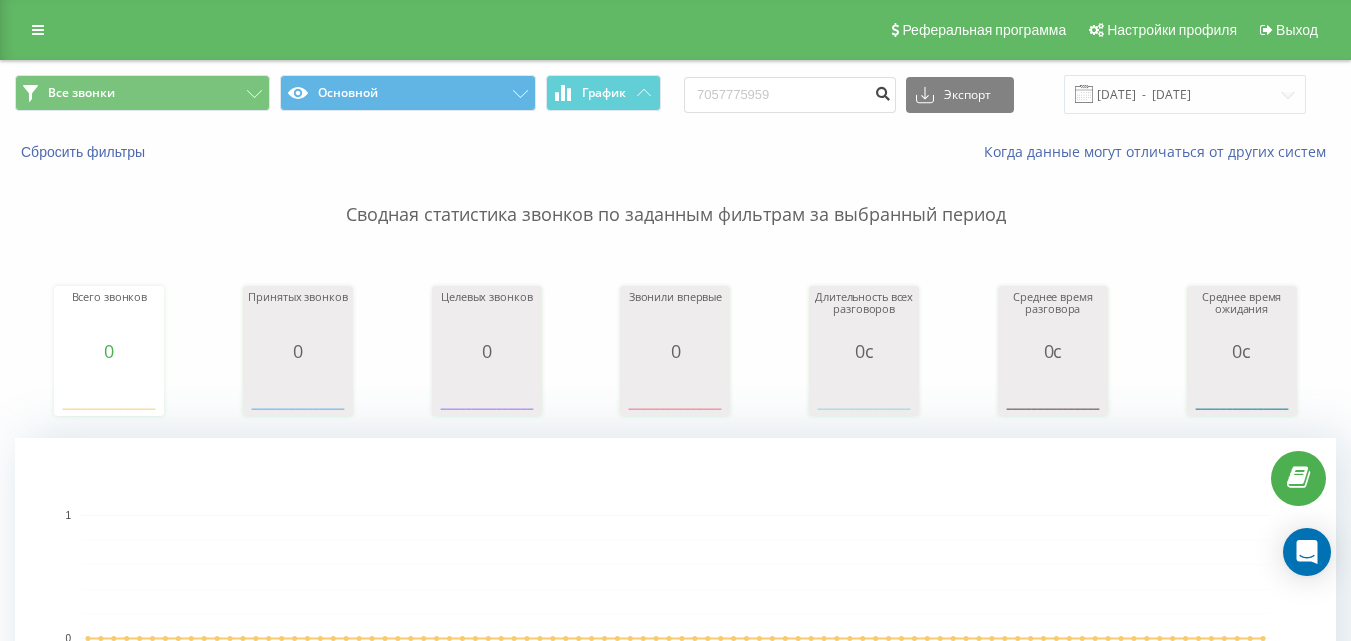 click at bounding box center [882, 95] 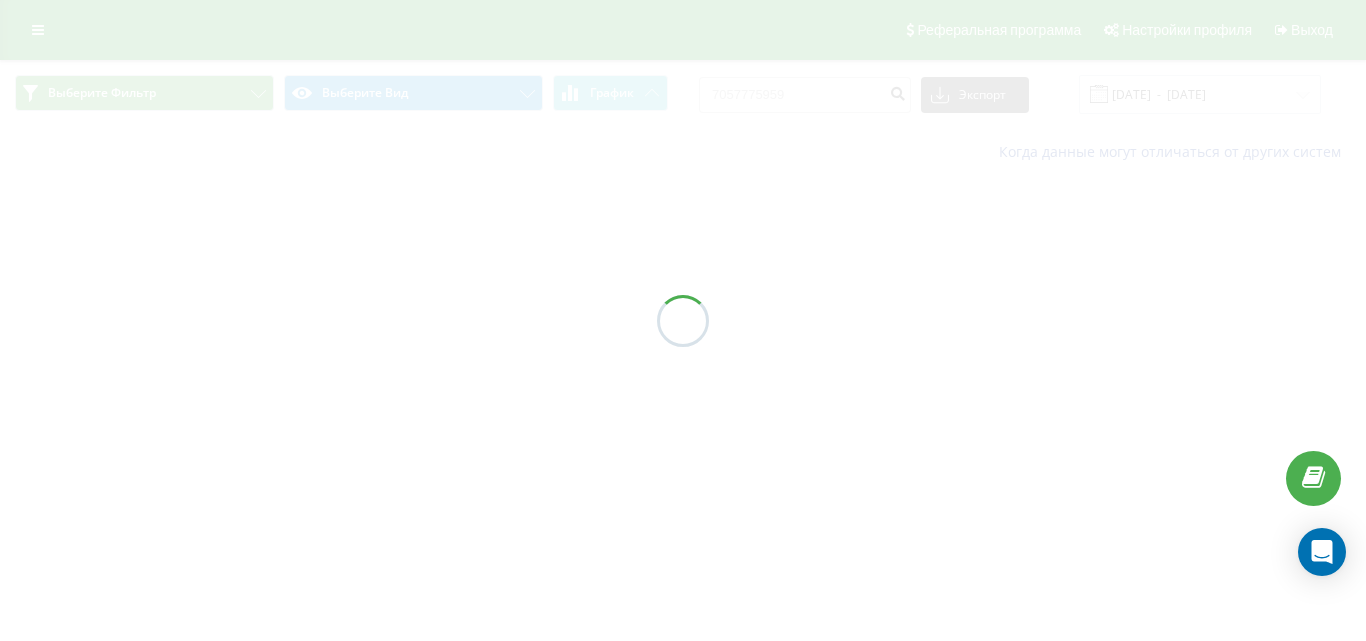 scroll, scrollTop: 0, scrollLeft: 0, axis: both 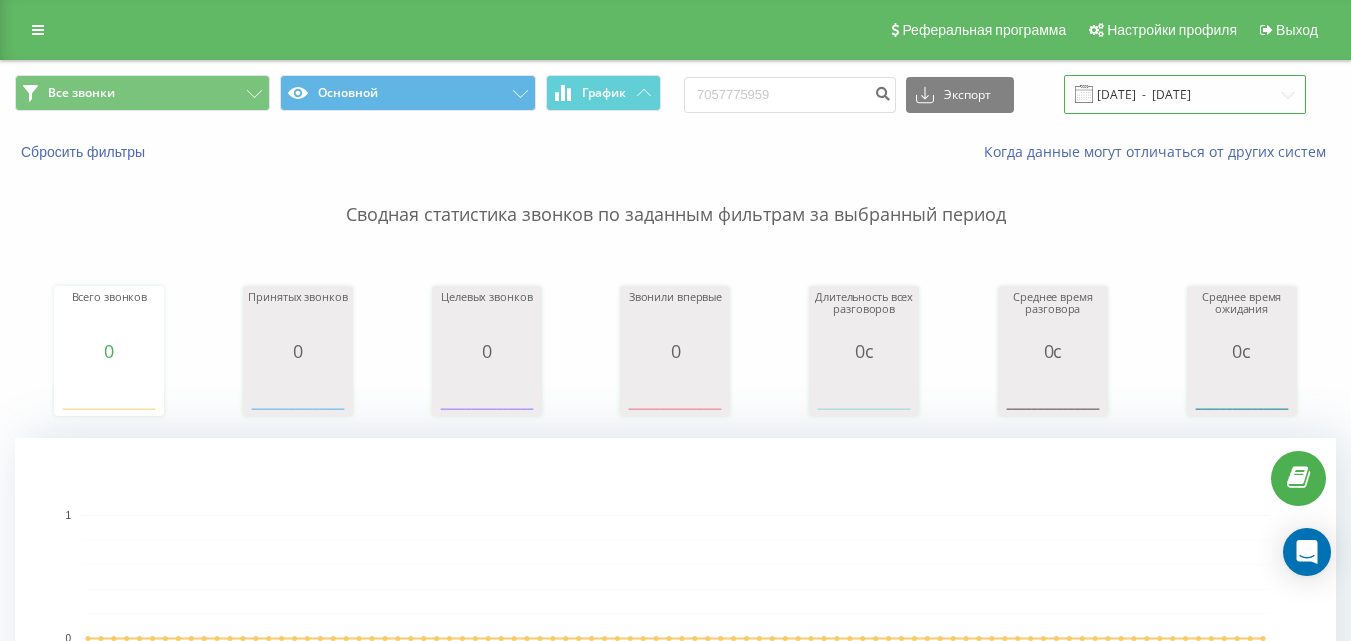 click on "10.04.2025  -  10.07.2025" at bounding box center [1185, 94] 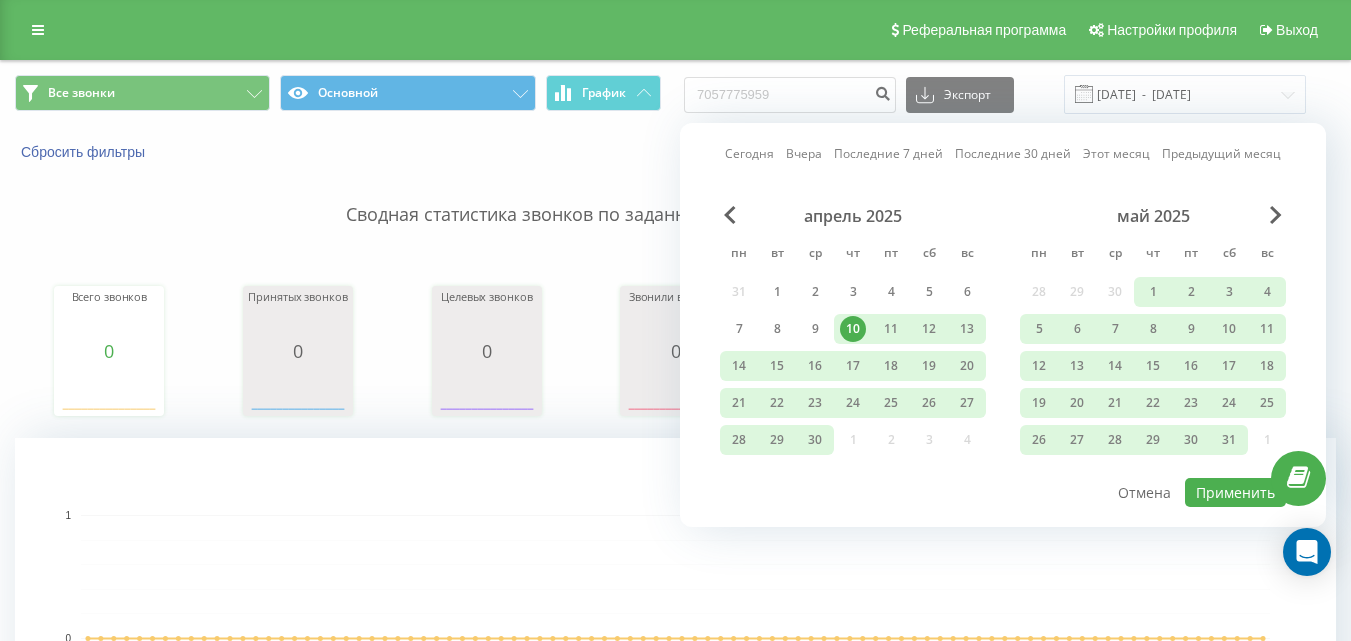 click on "Сегодня Вчера Последние 7 дней Последние 30 дней Этот месяц Предыдущий месяц" at bounding box center (1003, 154) 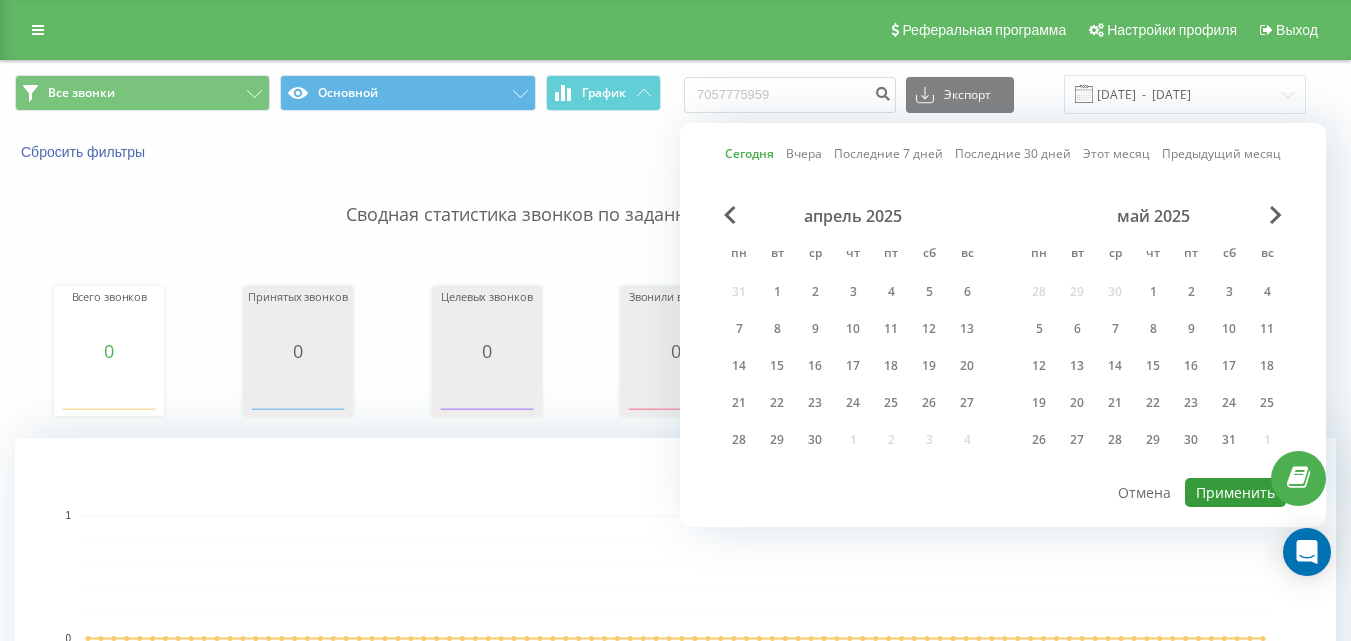 click on "Применить" at bounding box center [1235, 492] 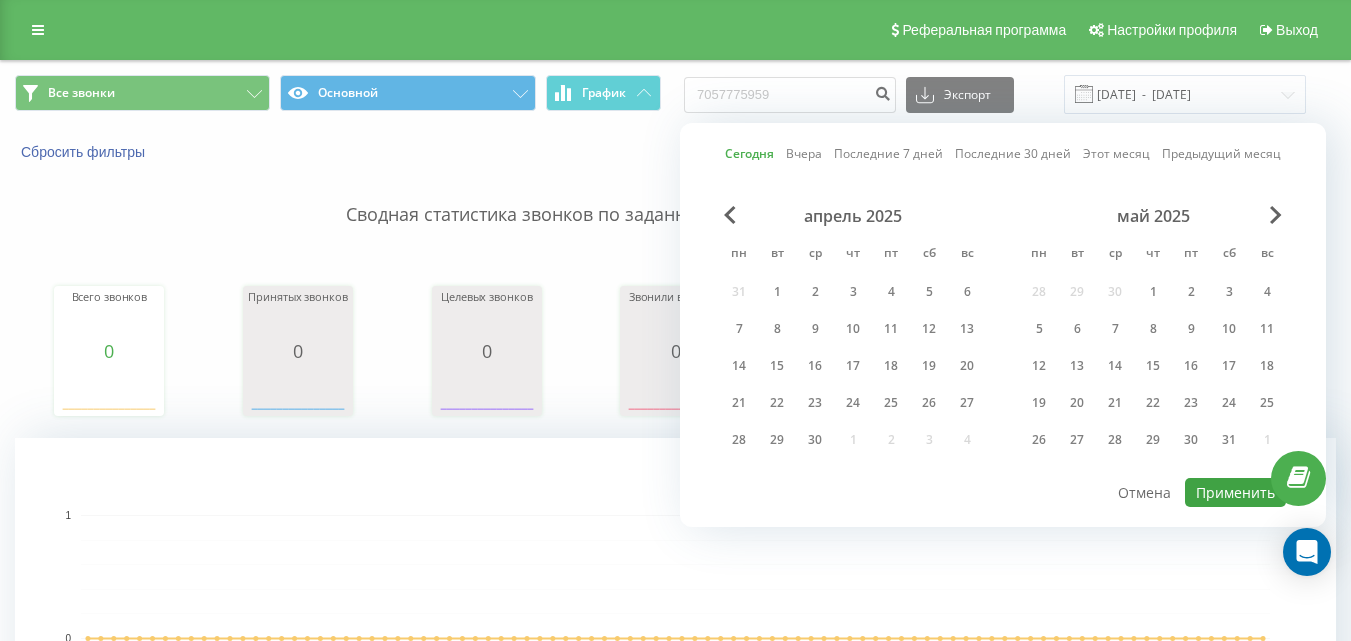 type on "10.07.2025  -  10.07.2025" 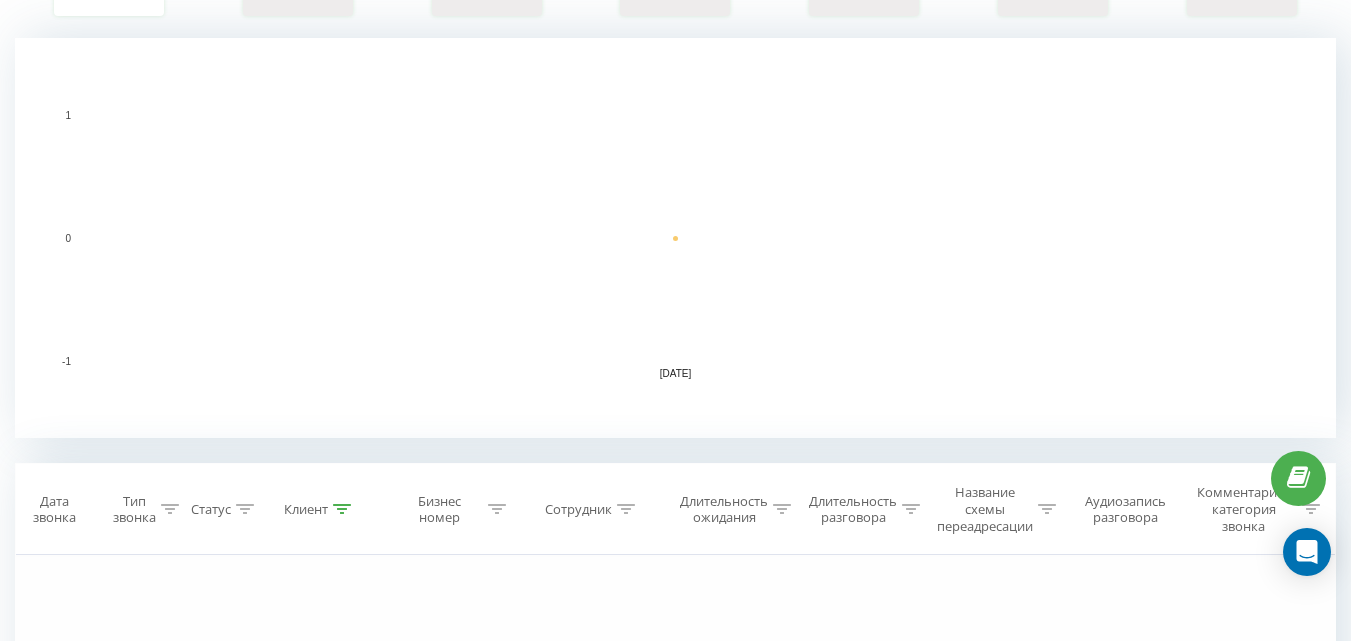scroll, scrollTop: 0, scrollLeft: 0, axis: both 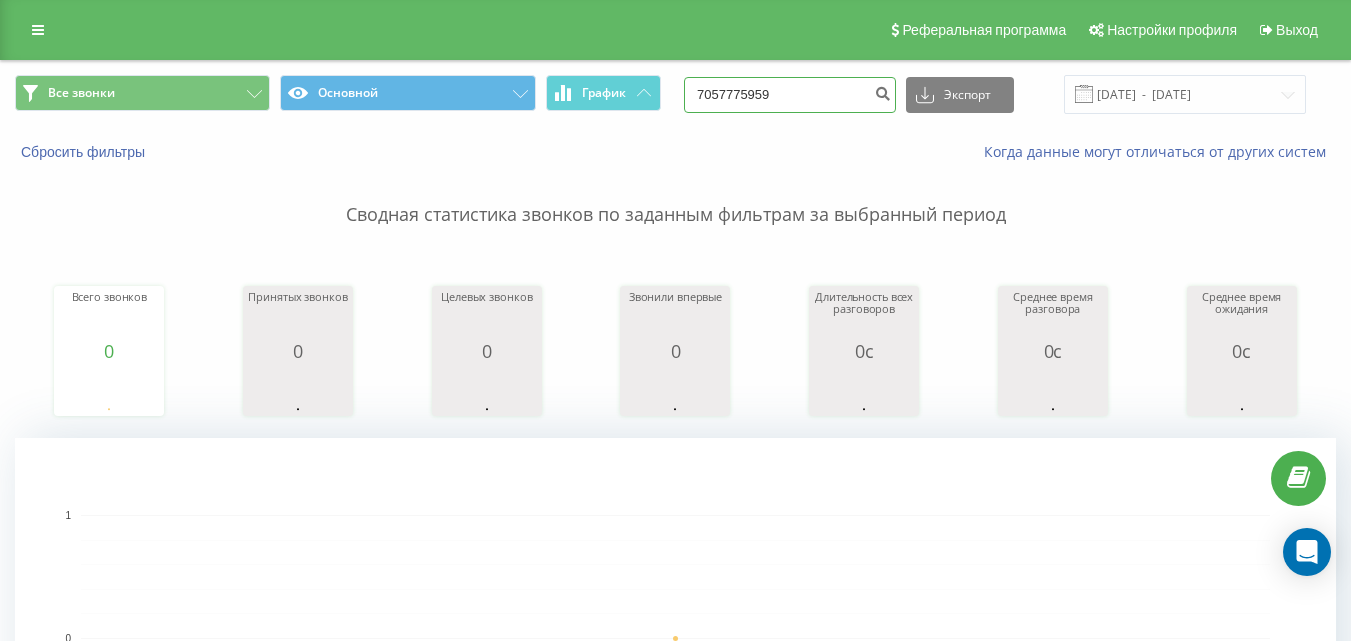 click on "7057775959" at bounding box center [790, 95] 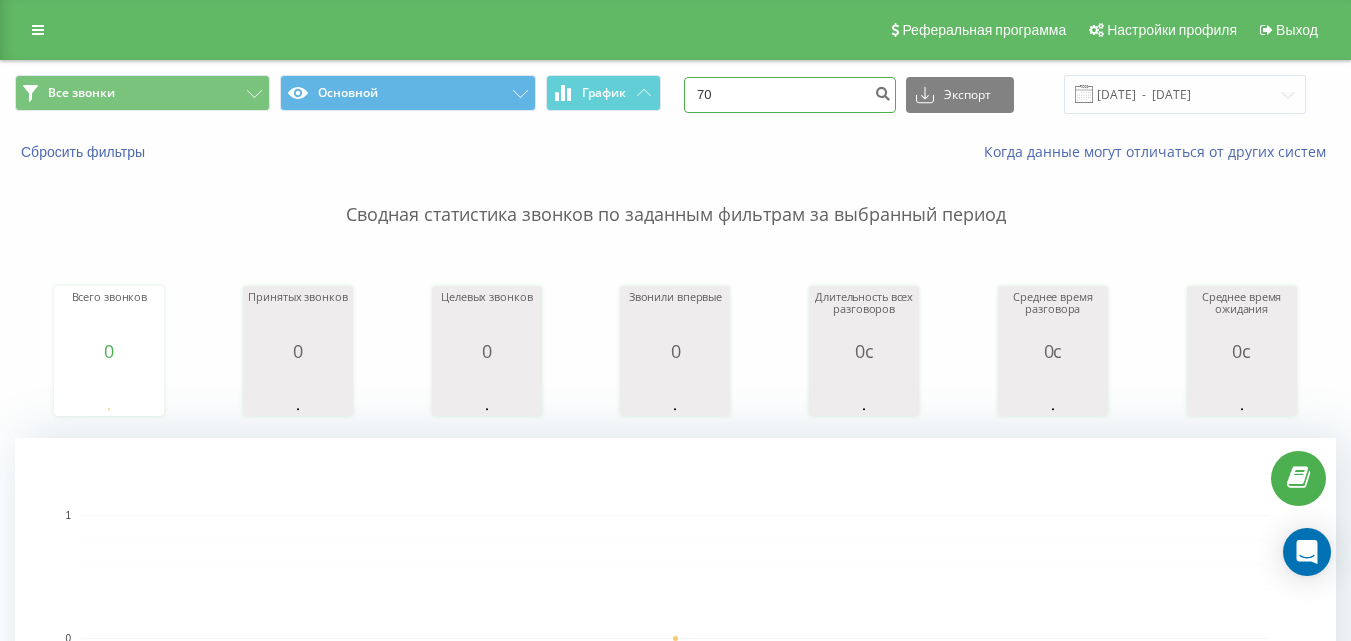 type on "7" 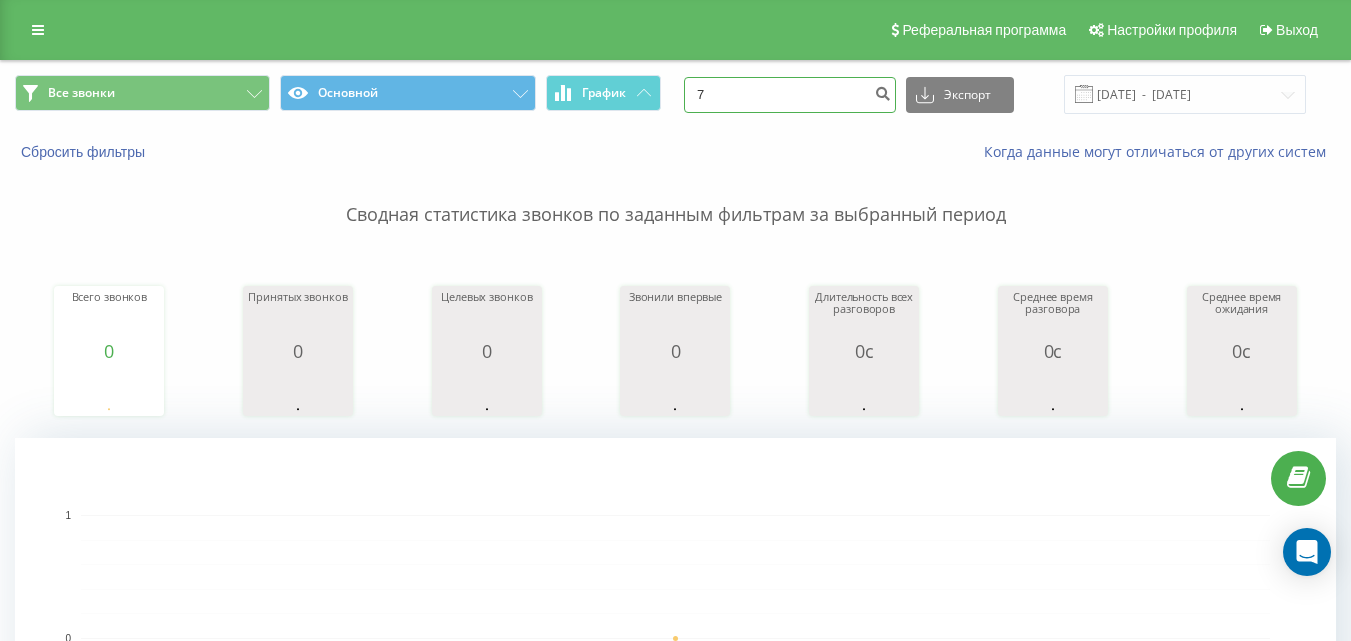 type 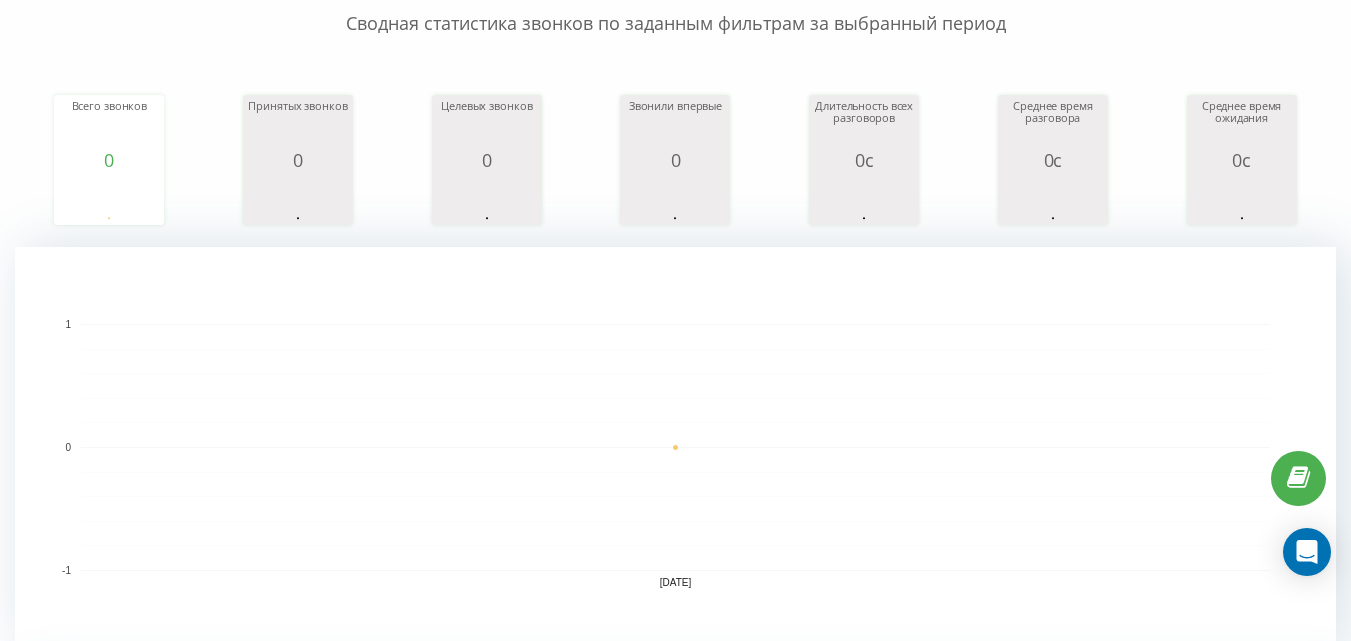 scroll, scrollTop: 0, scrollLeft: 0, axis: both 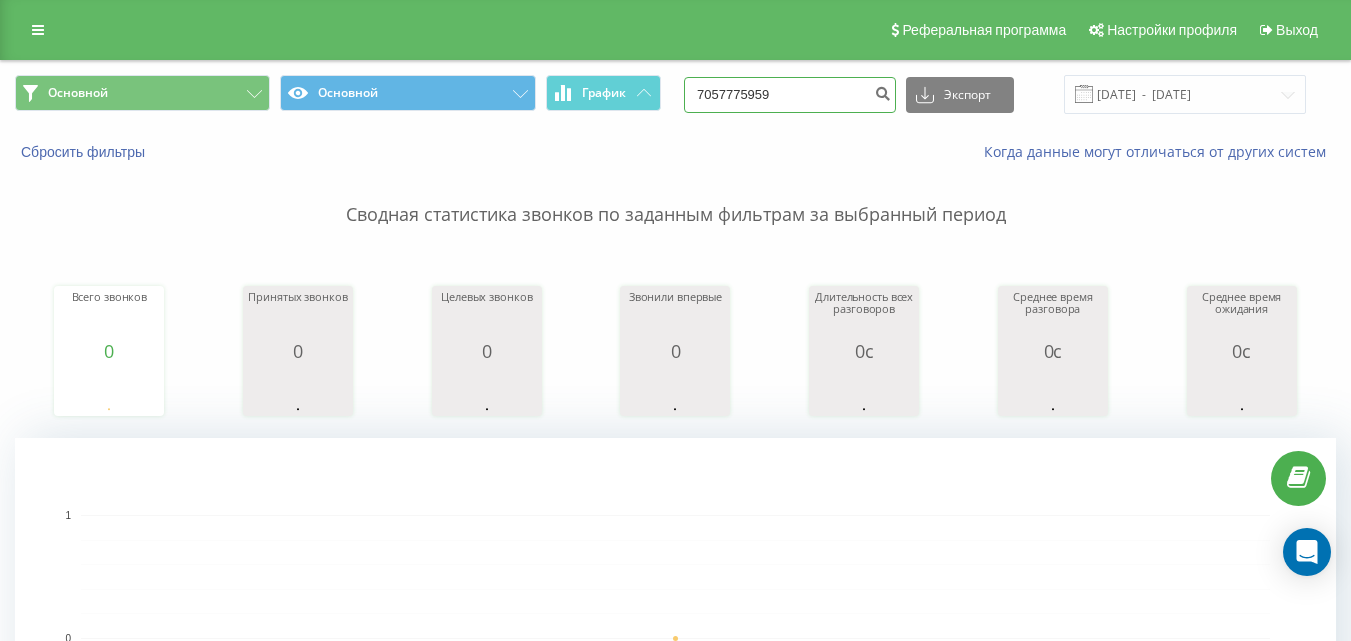 click on "7057775959" at bounding box center (790, 95) 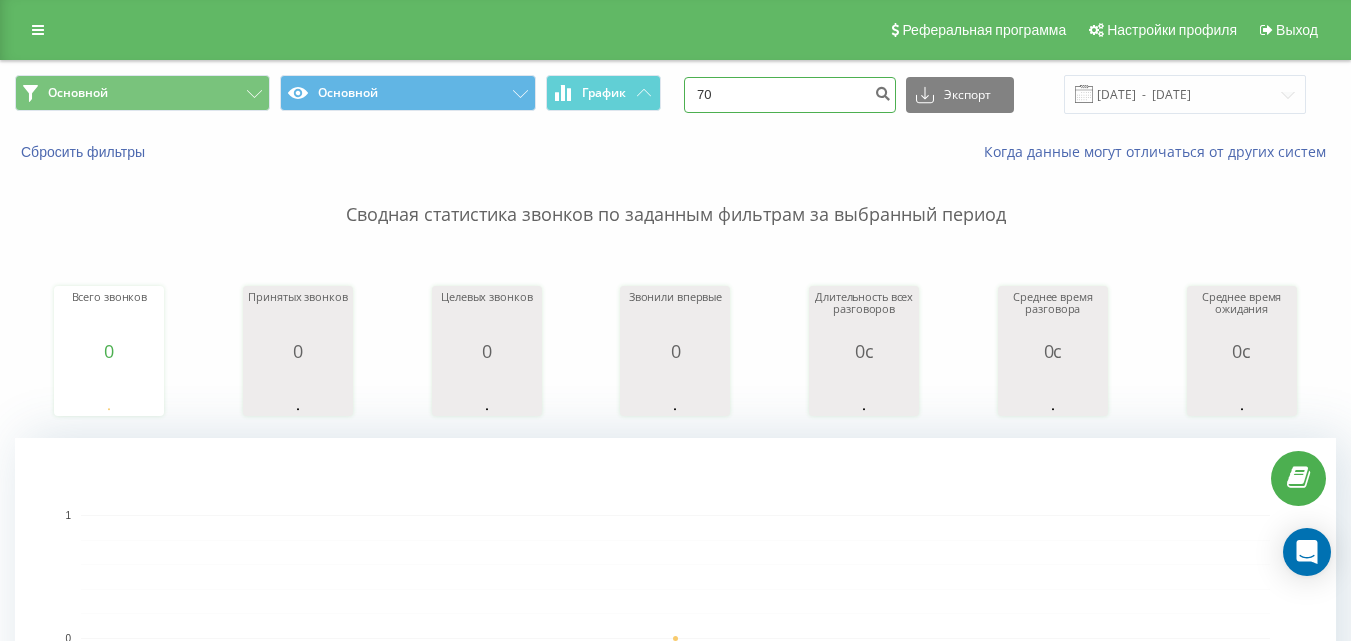 type on "7" 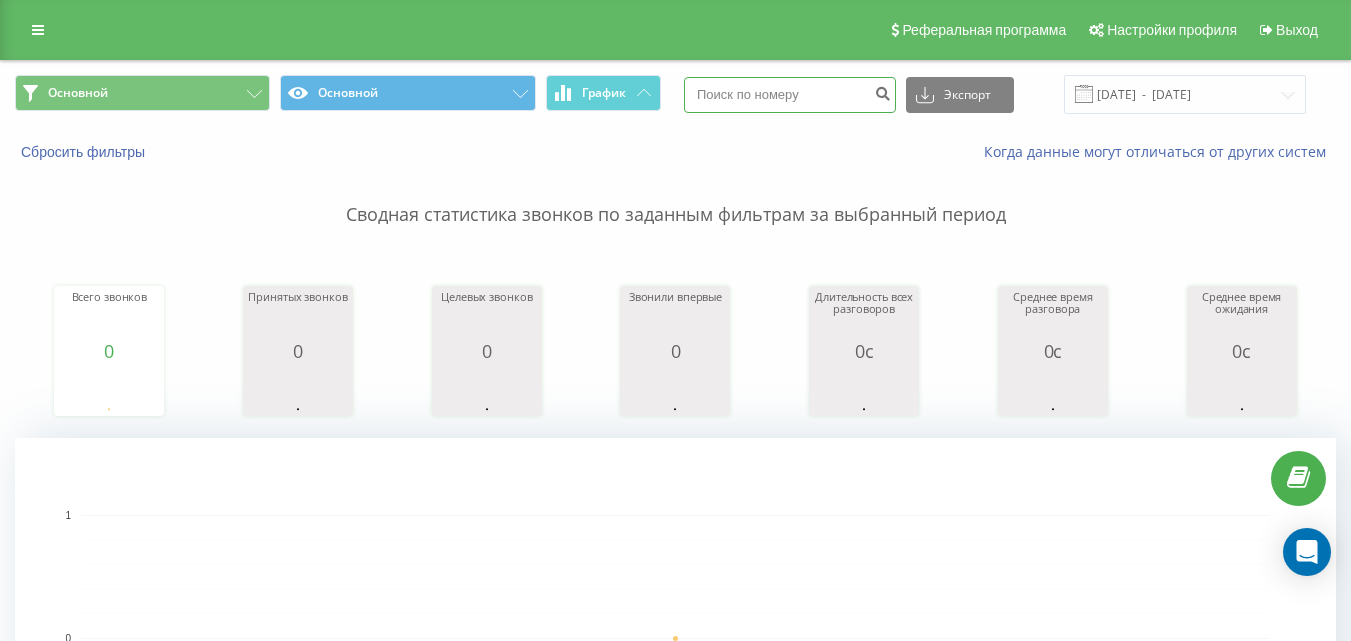 type 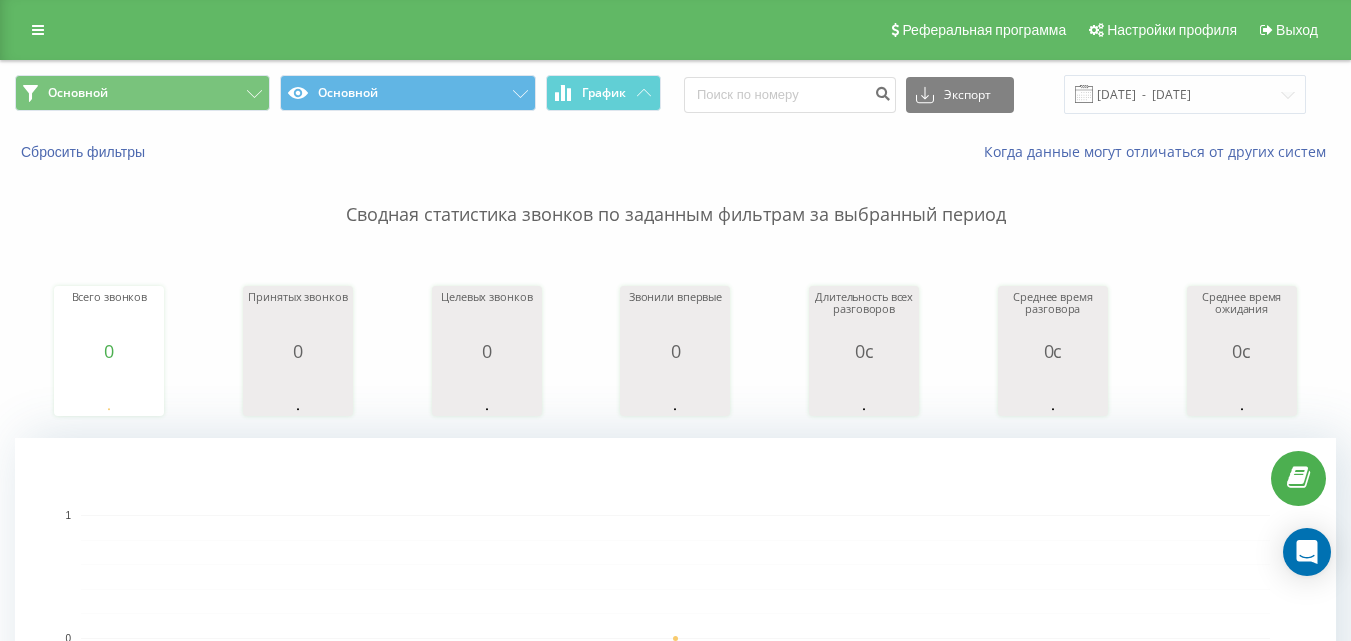 click on "Сводная статистика звонков по заданным фильтрам за выбранный период" at bounding box center (675, 195) 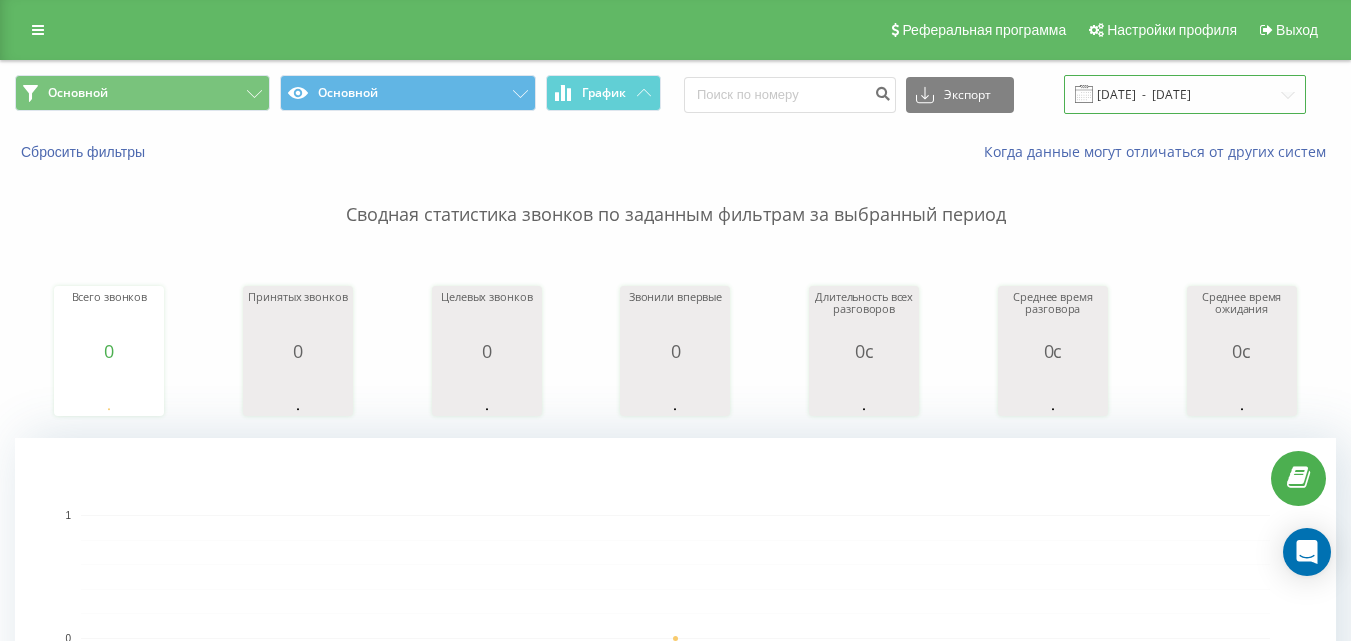 click on "[DATE]  -  [DATE]" at bounding box center (1185, 94) 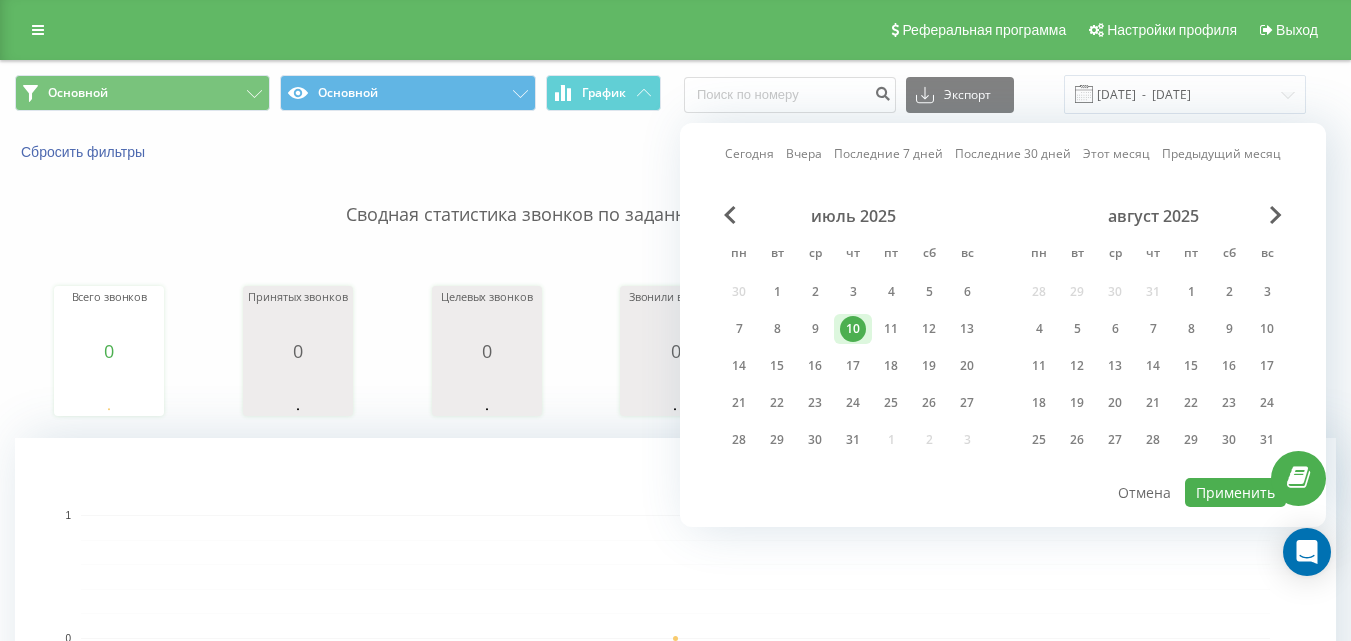 click on "Сегодня" at bounding box center [749, 153] 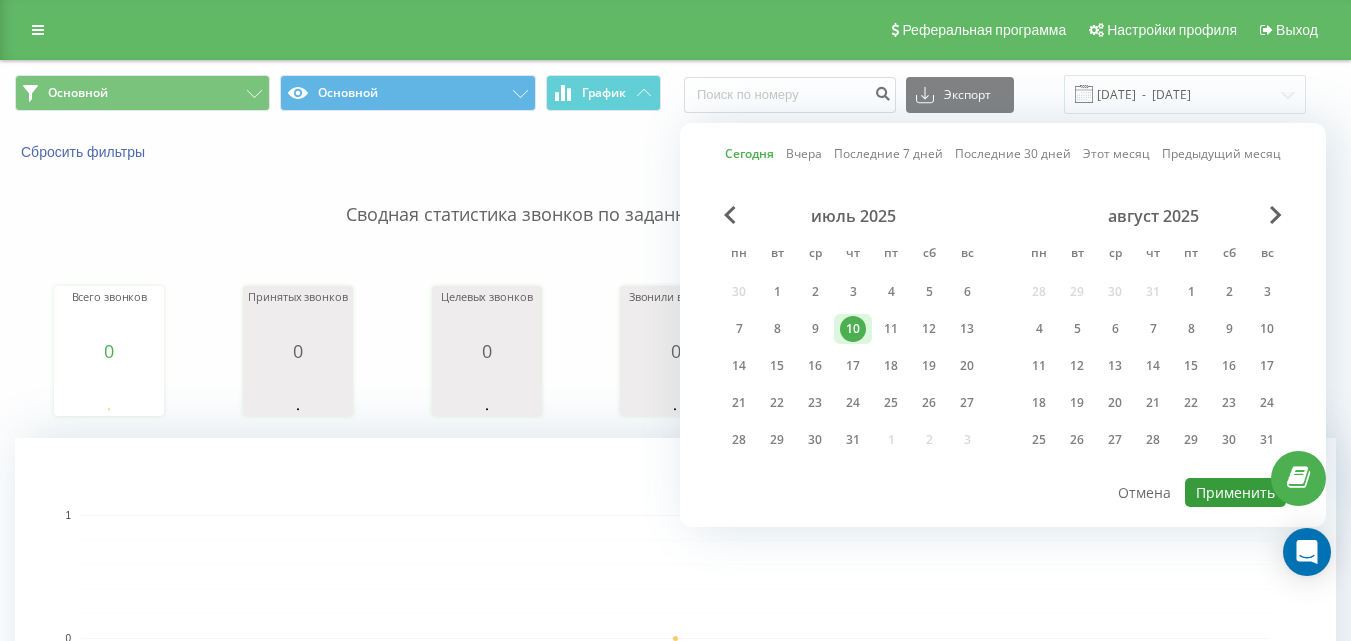 click on "Применить" at bounding box center [1235, 492] 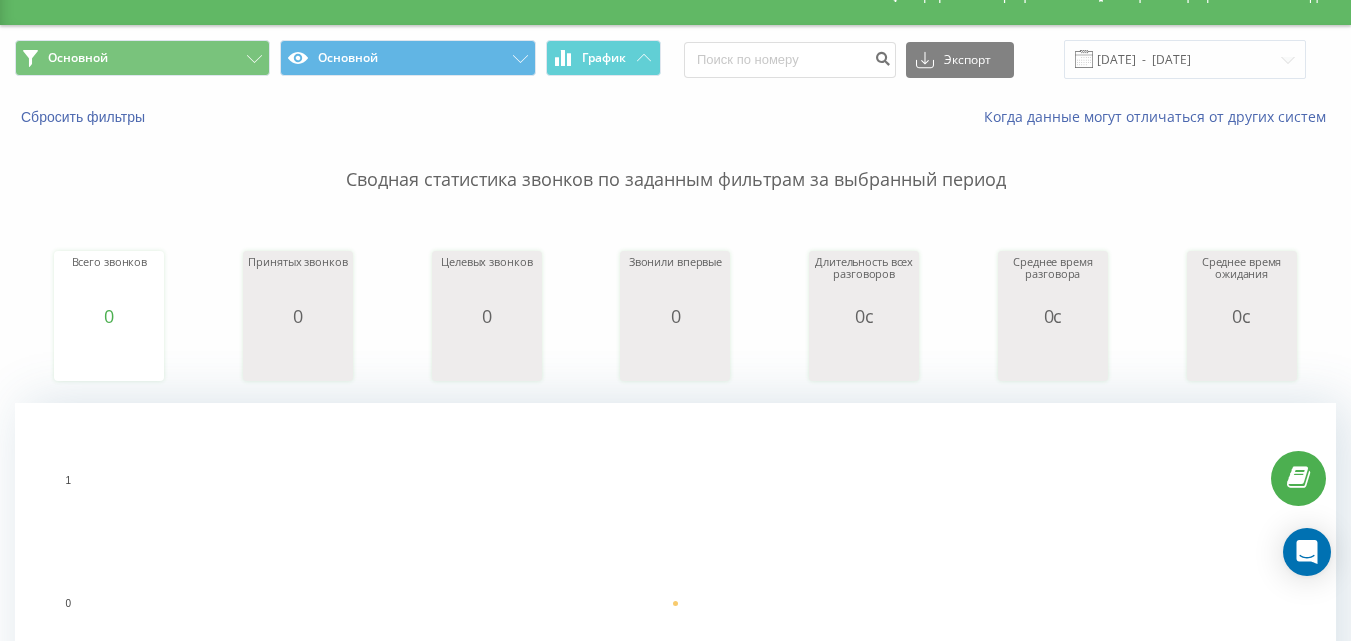scroll, scrollTop: 0, scrollLeft: 0, axis: both 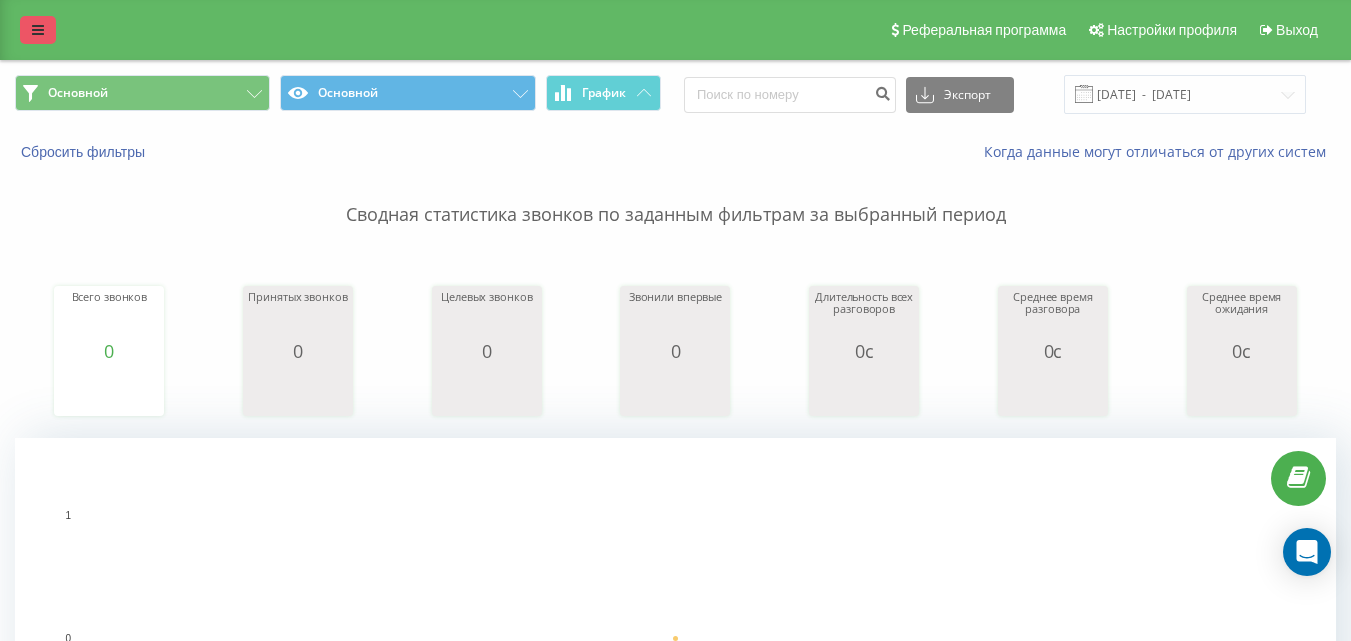 click at bounding box center [38, 30] 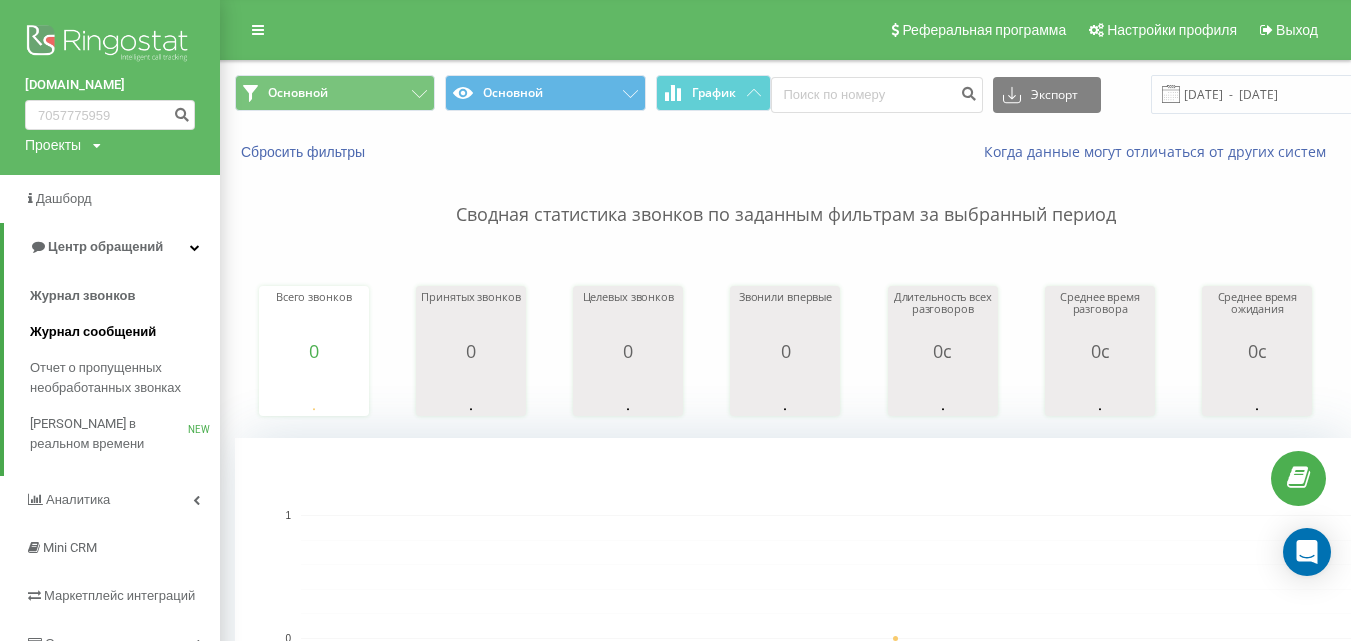 click on "Журнал сообщений" at bounding box center (125, 332) 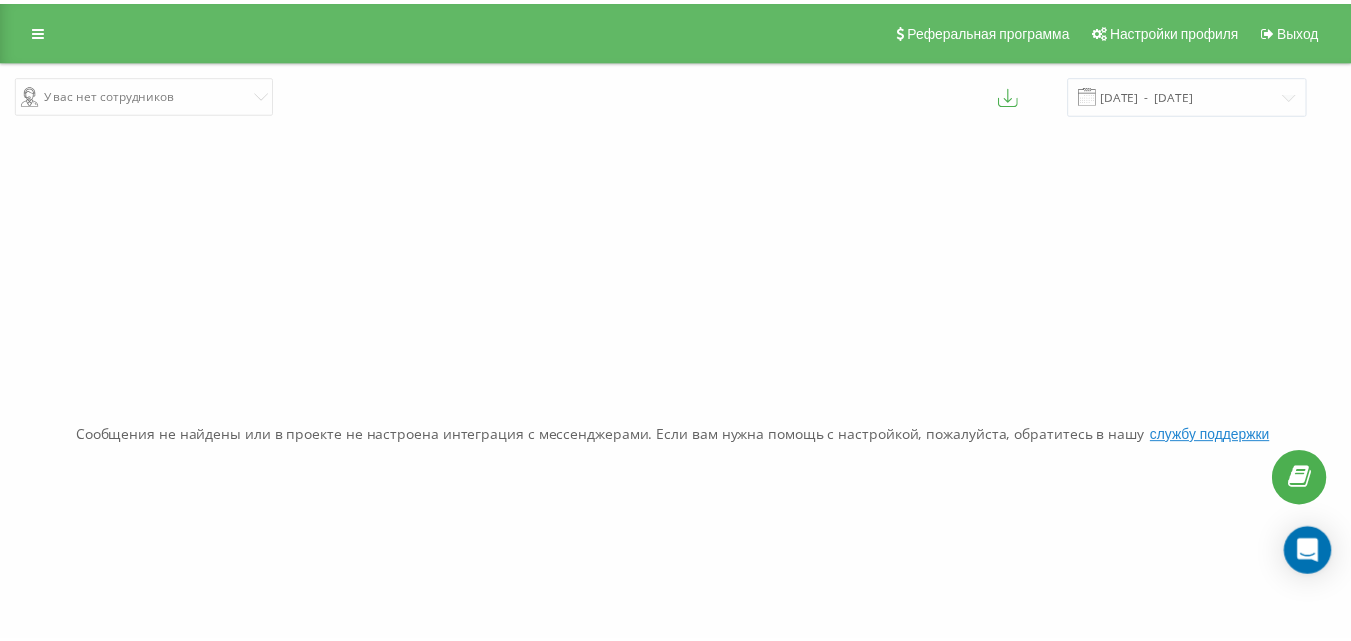 scroll, scrollTop: 0, scrollLeft: 0, axis: both 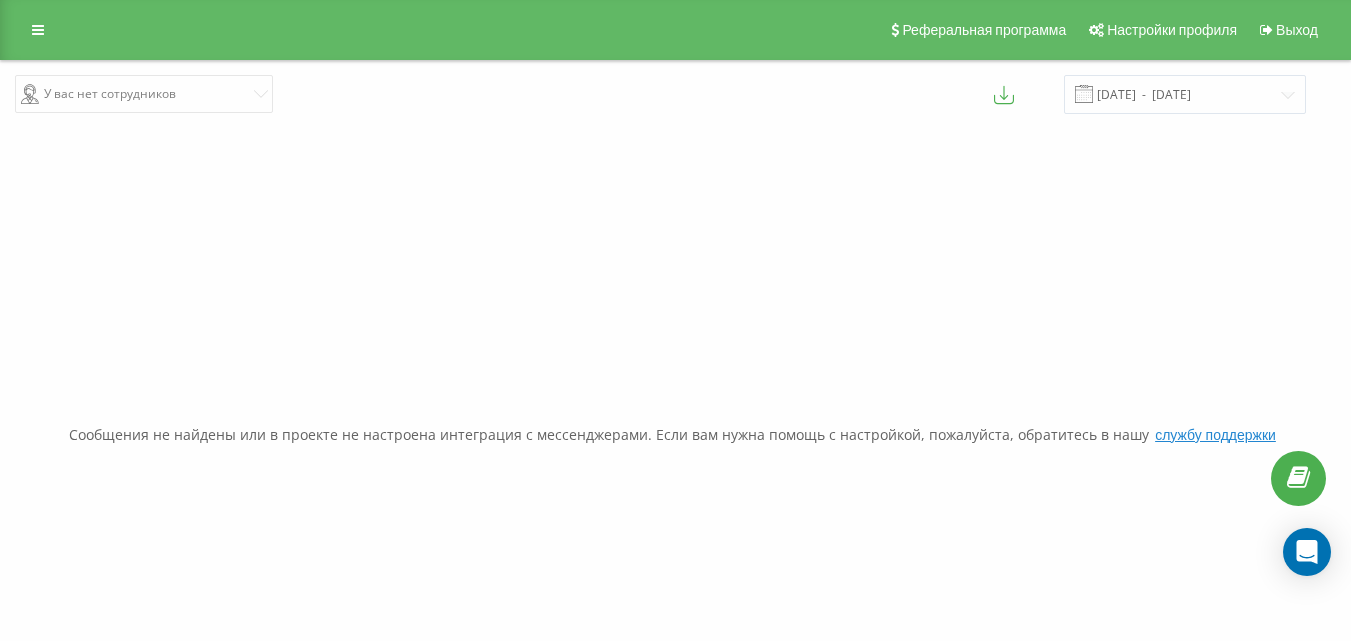 click at bounding box center [38, 30] 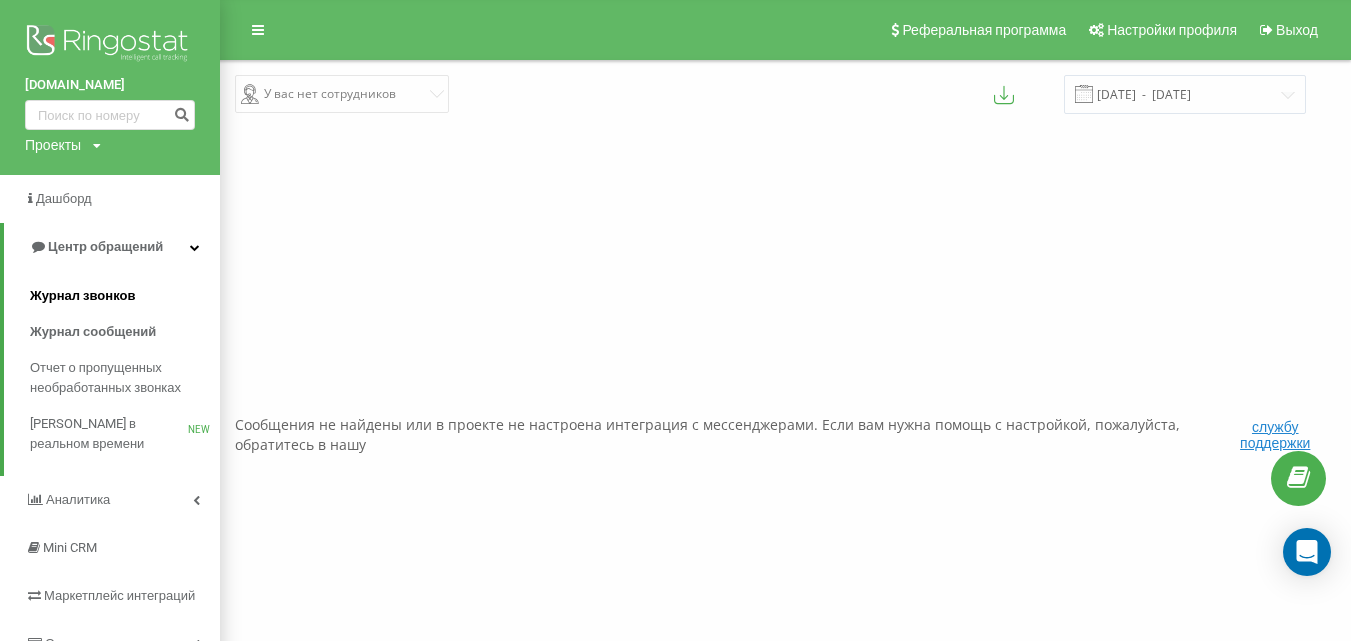 click on "Журнал звонков" at bounding box center [125, 296] 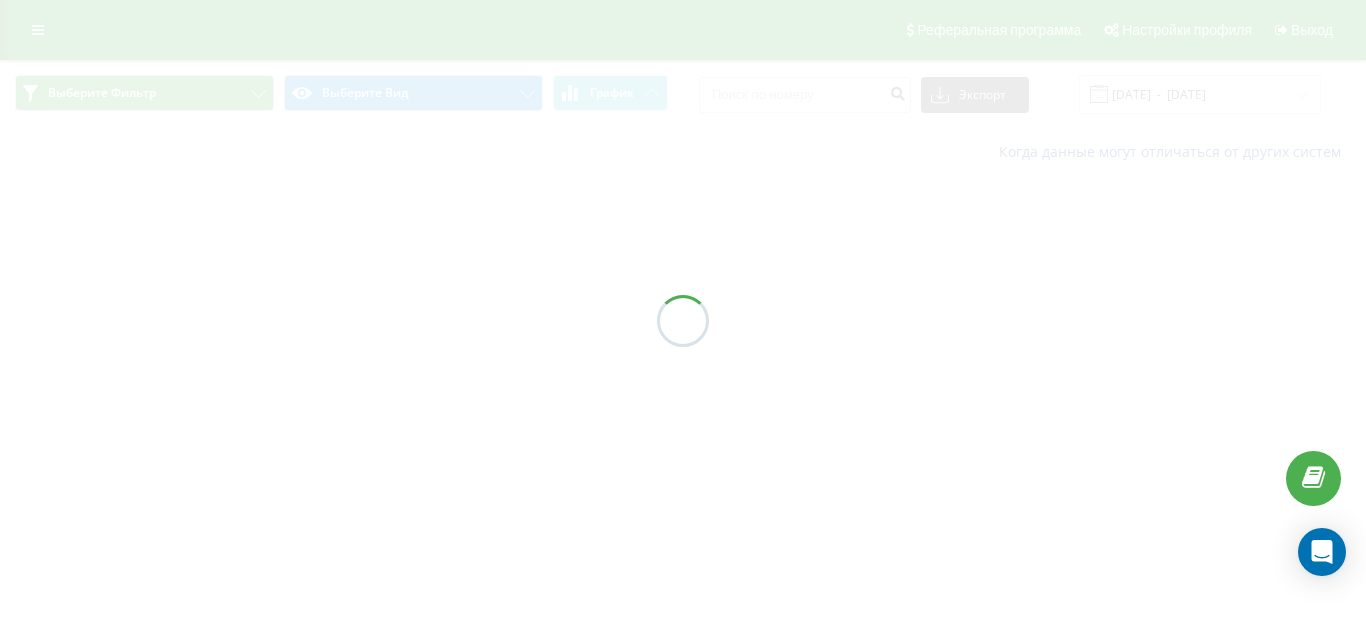 scroll, scrollTop: 0, scrollLeft: 0, axis: both 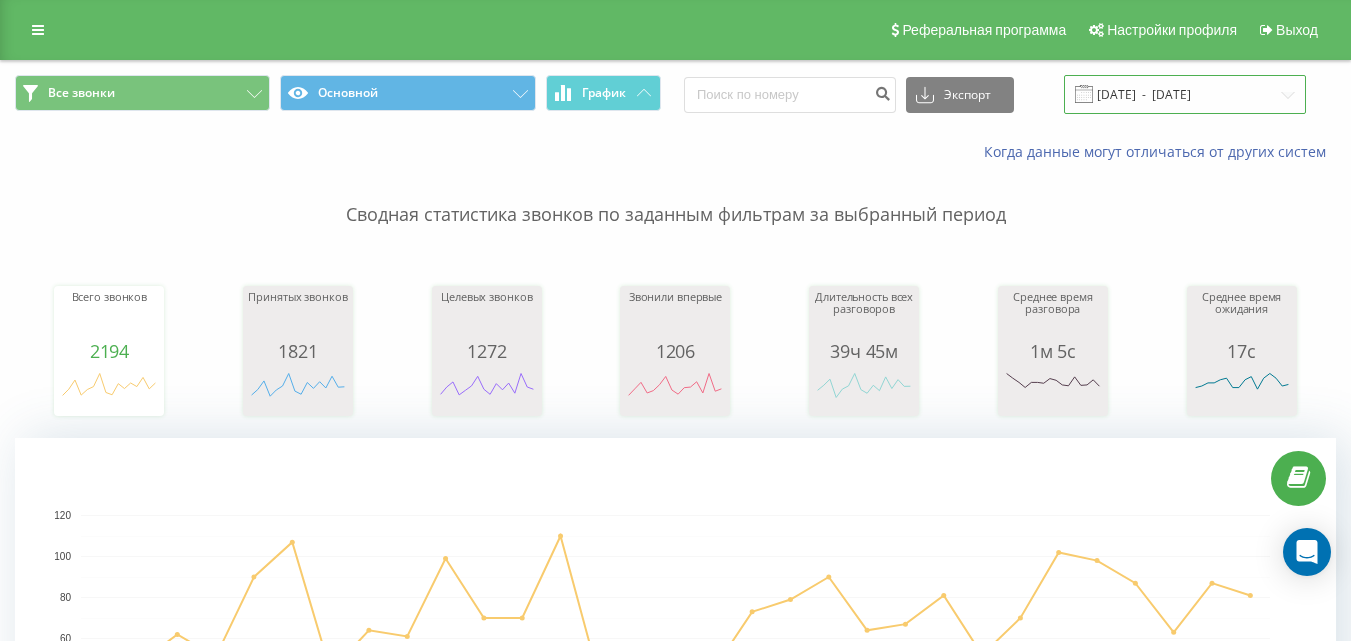 click on "[DATE]  -  [DATE]" at bounding box center (1185, 94) 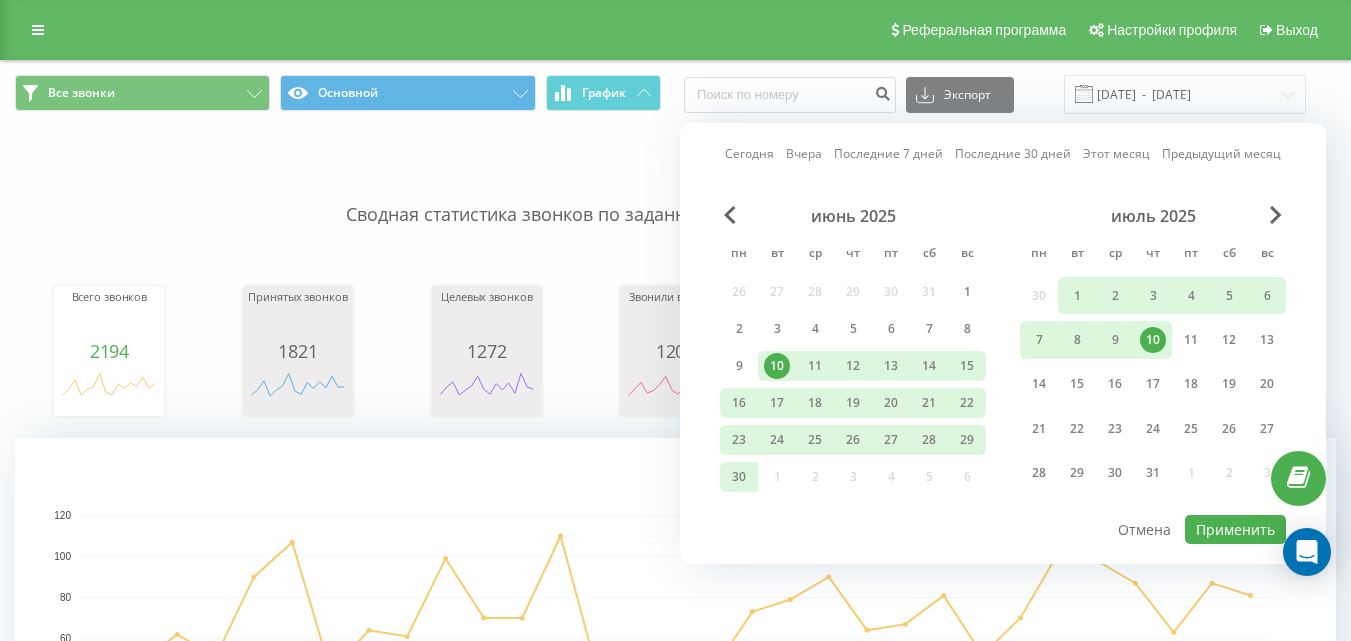 click on "Сегодня" at bounding box center [749, 153] 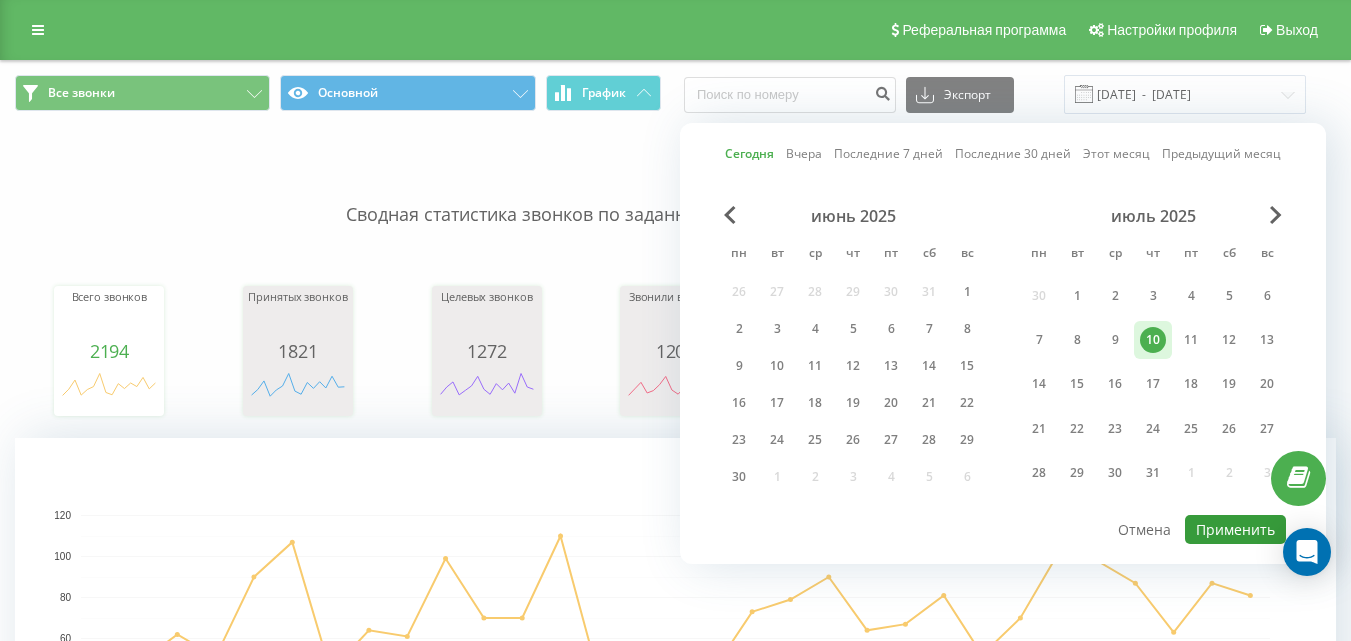 click on "Применить" at bounding box center (1235, 529) 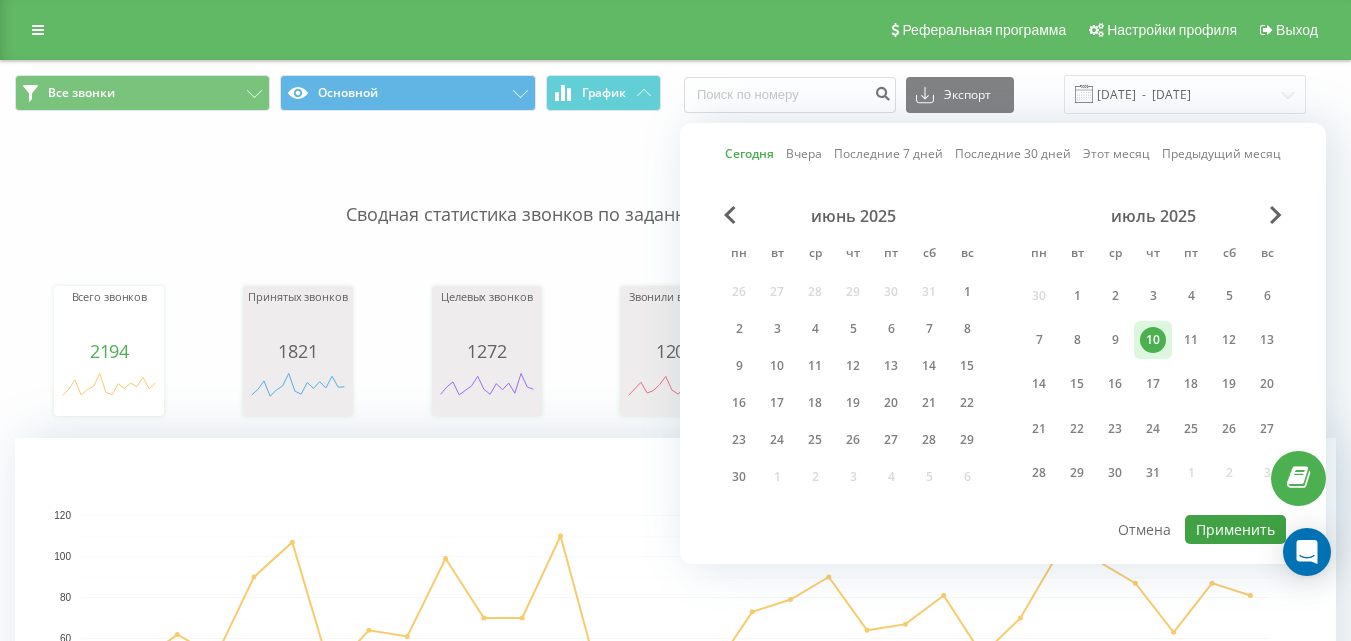 type on "[DATE]  -  [DATE]" 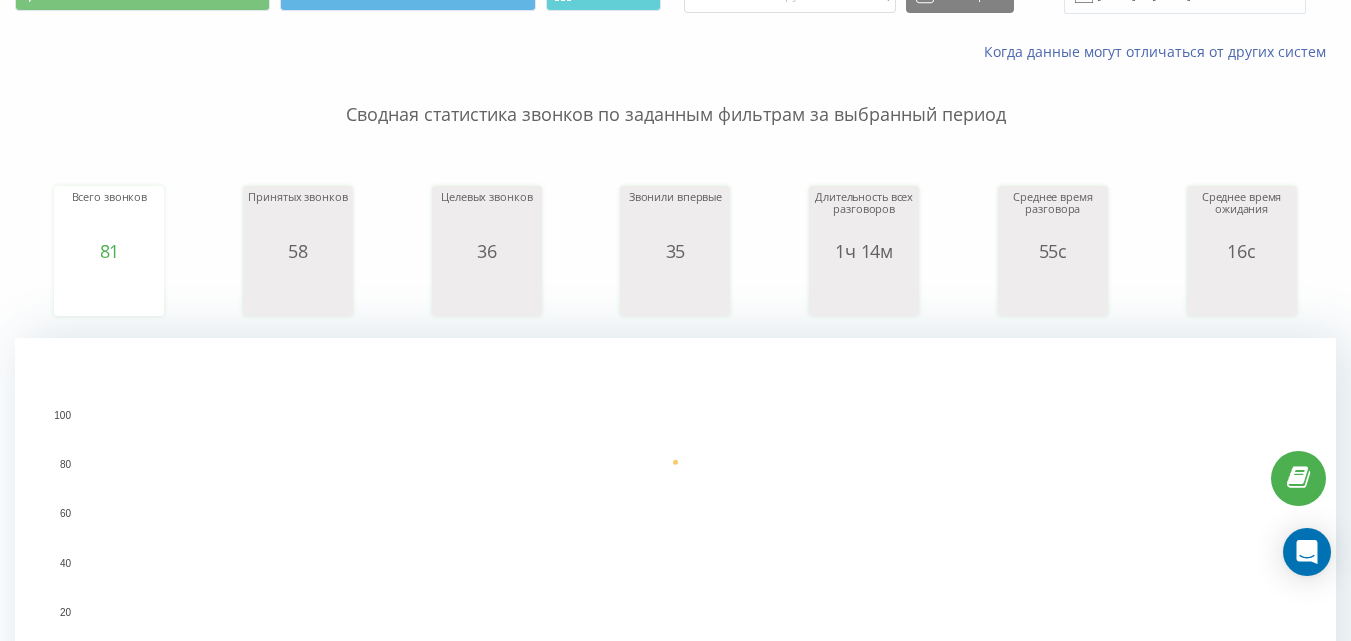 scroll, scrollTop: 0, scrollLeft: 0, axis: both 